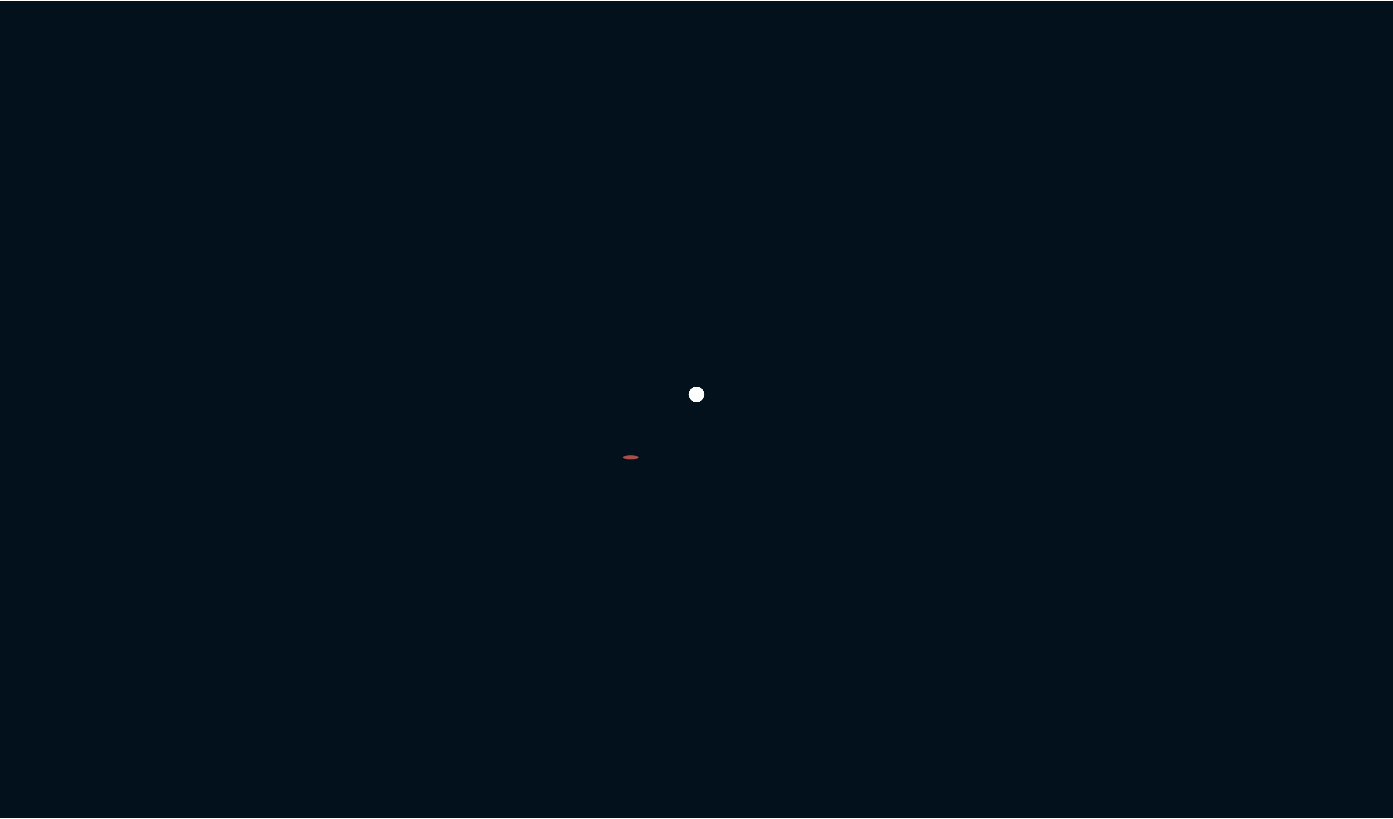 scroll, scrollTop: 0, scrollLeft: 0, axis: both 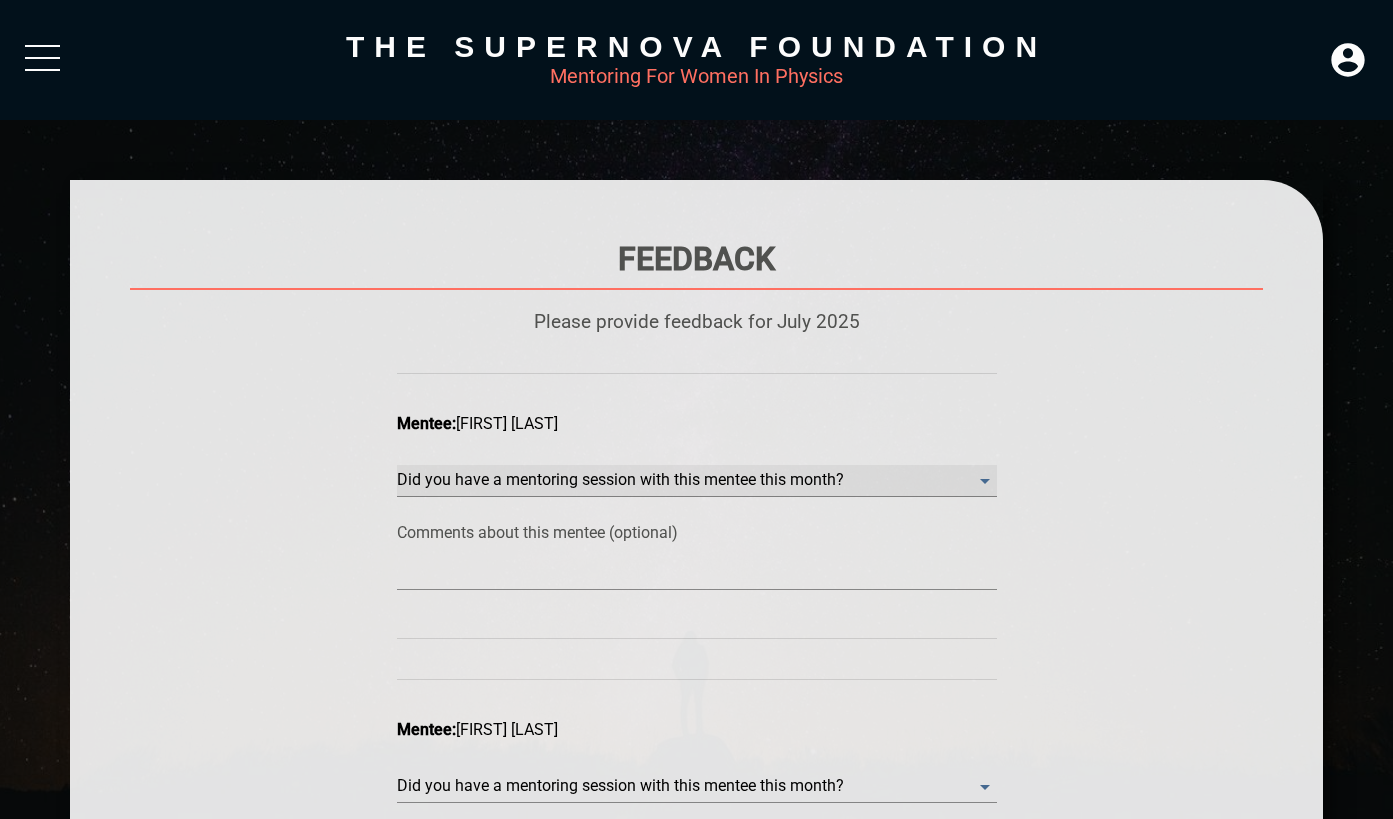 click on "​" at bounding box center (697, 481) 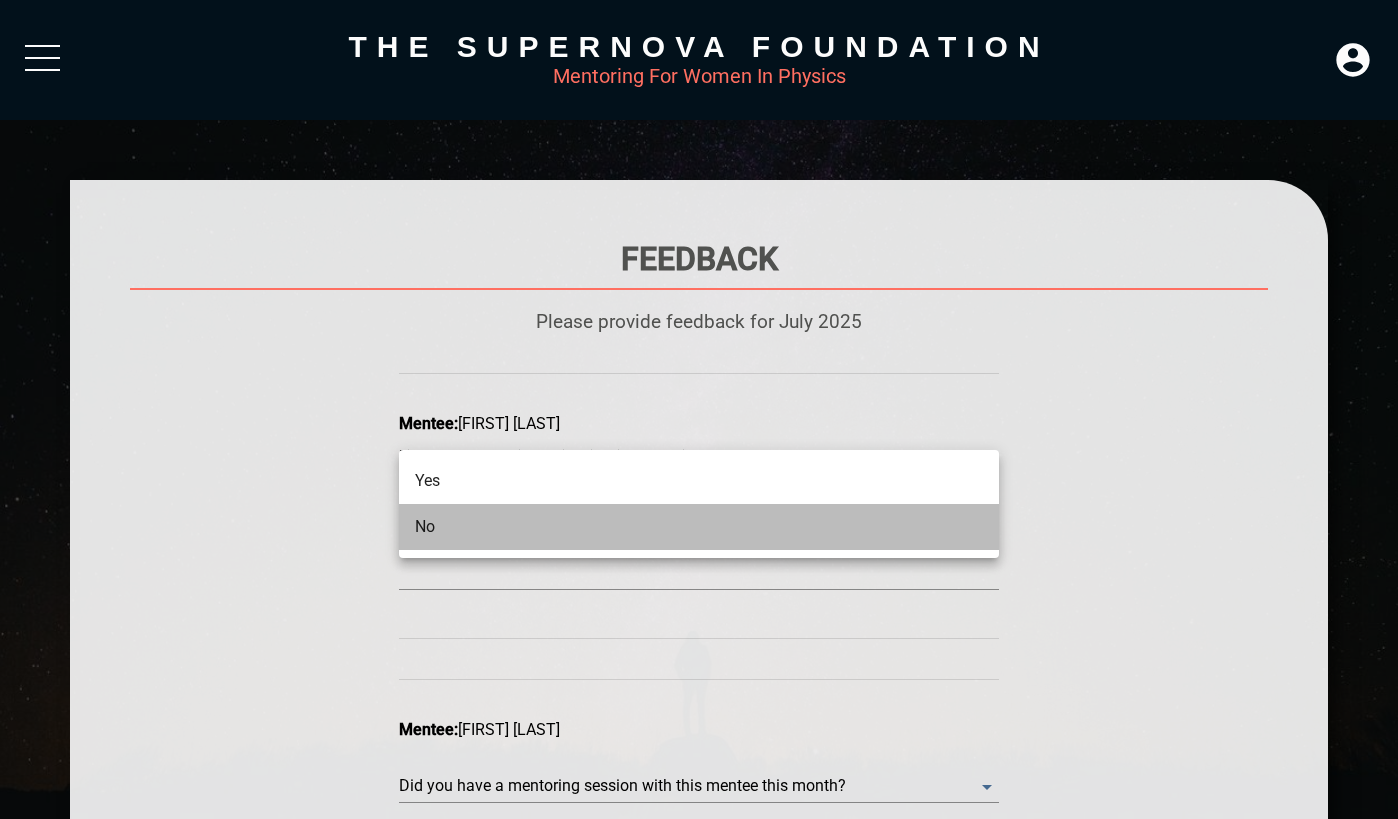 click on "No" at bounding box center [699, 527] 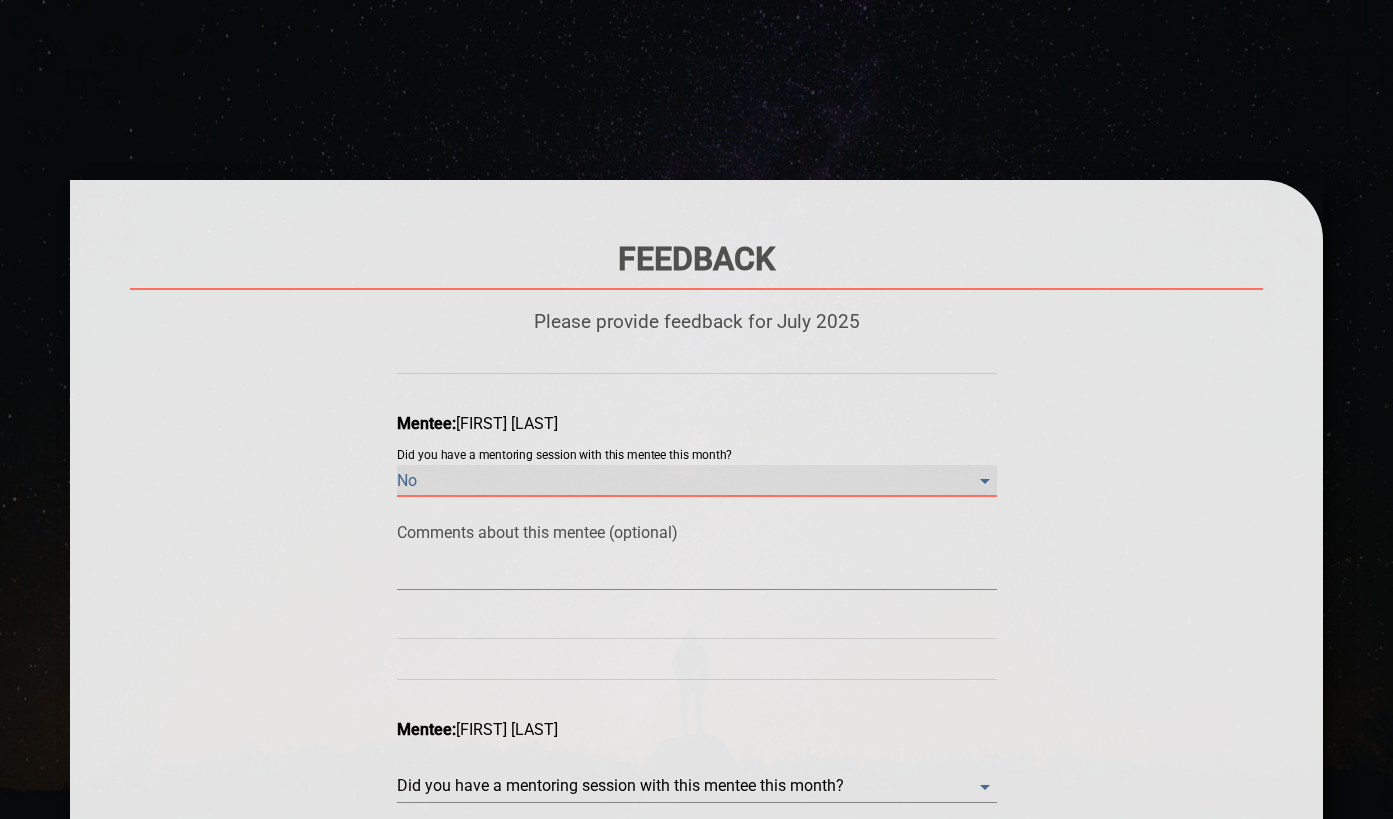 scroll, scrollTop: 257, scrollLeft: 0, axis: vertical 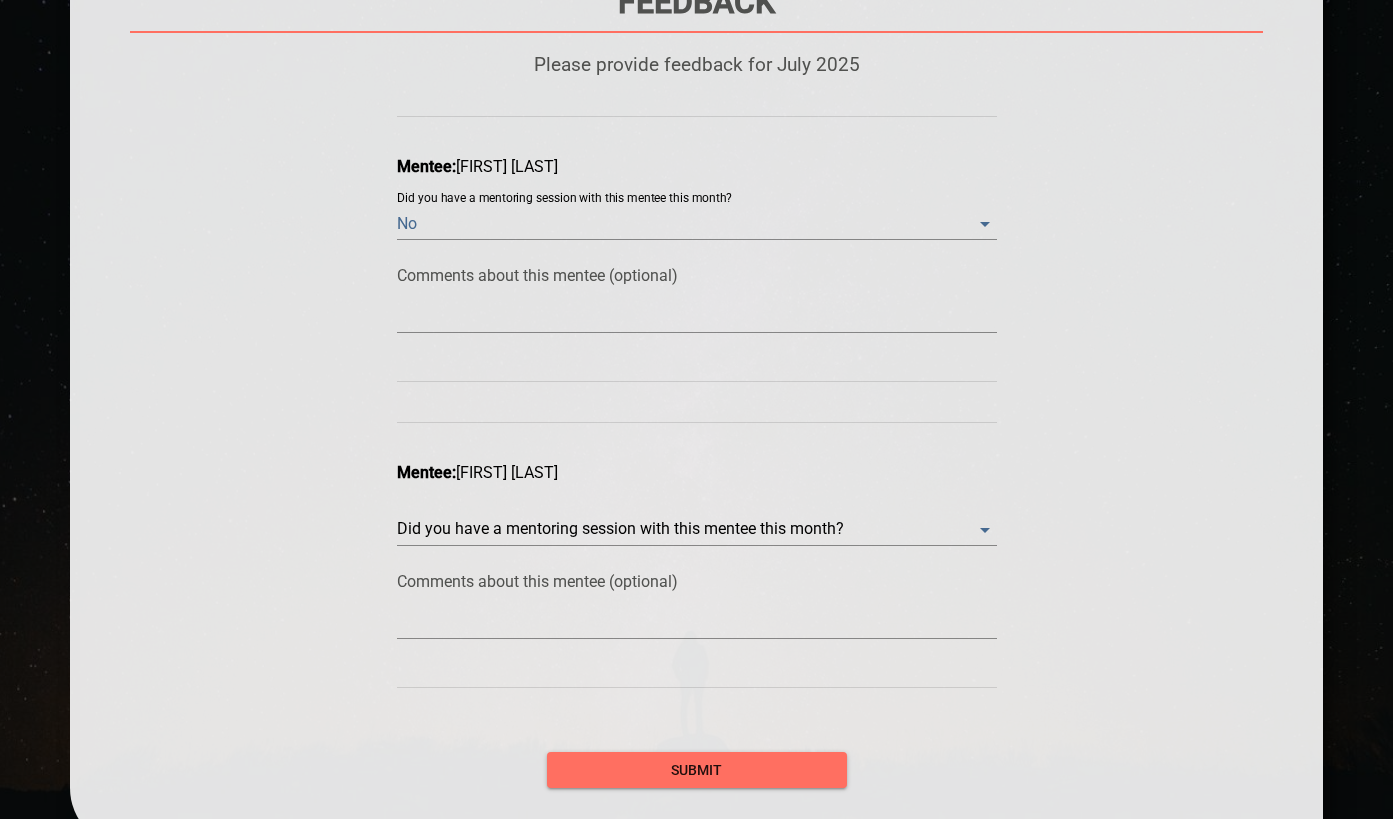 click on "Did you have a mentoring session with this mentee this month? ​" at bounding box center [697, 512] 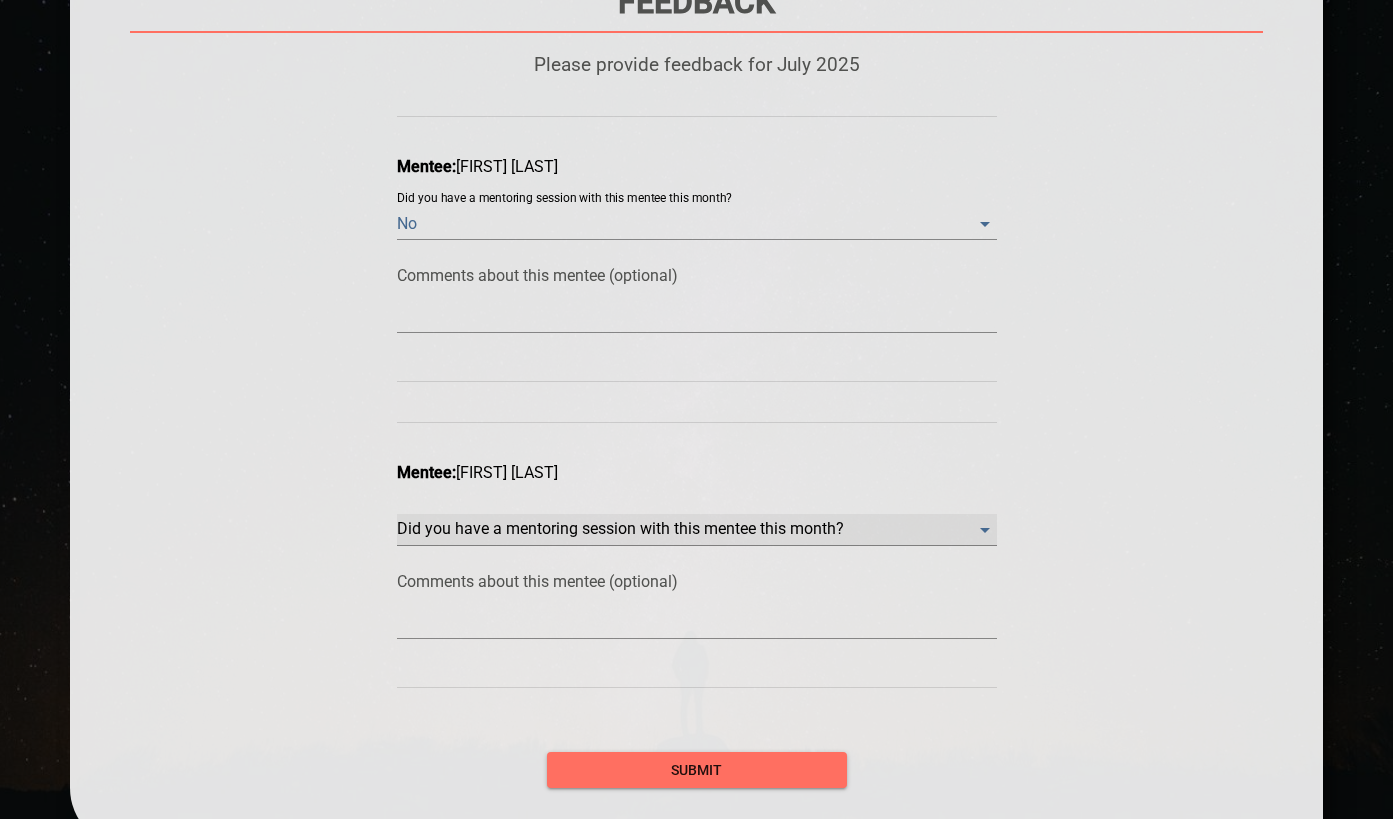 click on "​" at bounding box center (697, 224) 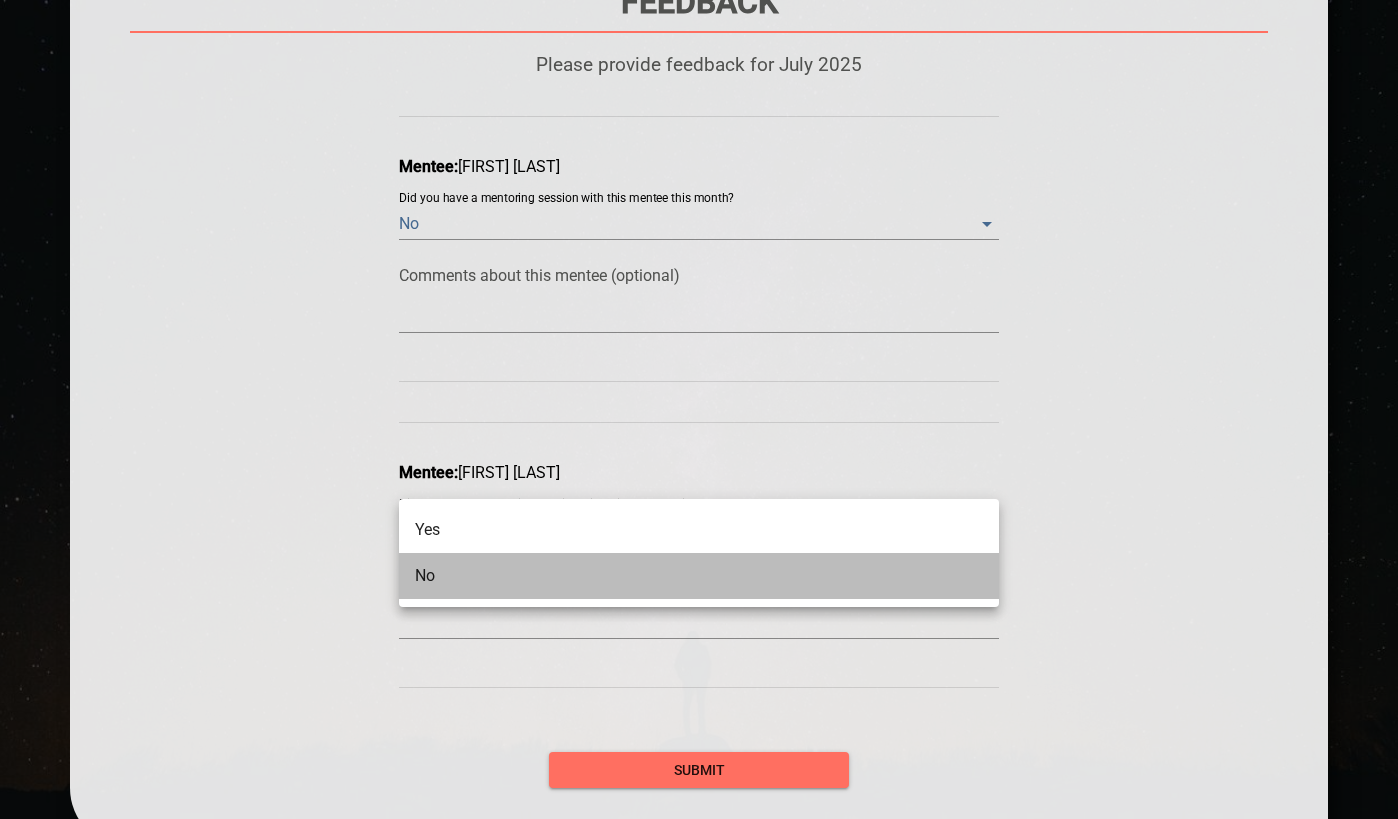 click on "No" at bounding box center [699, 576] 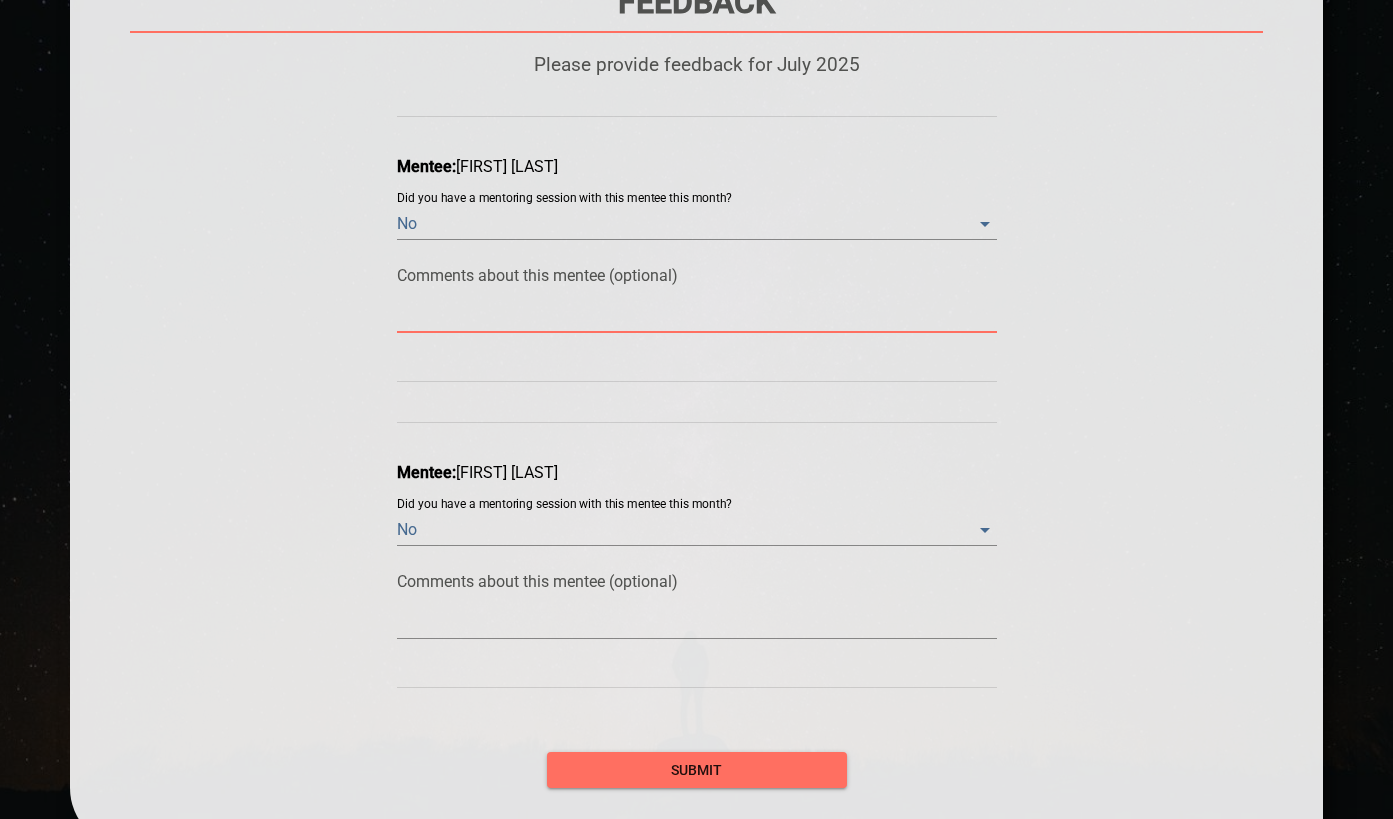 click at bounding box center (697, 316) 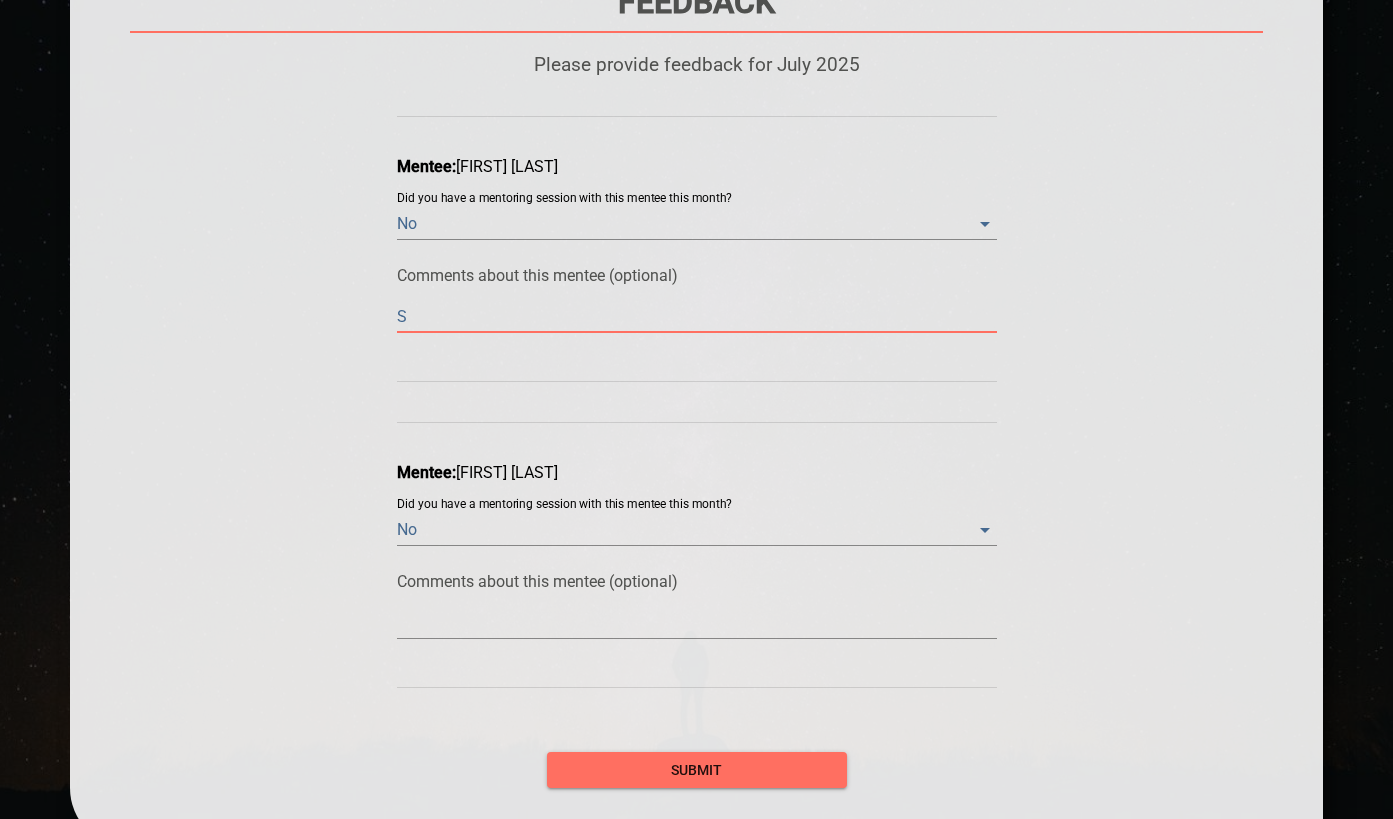 type on "Sh" 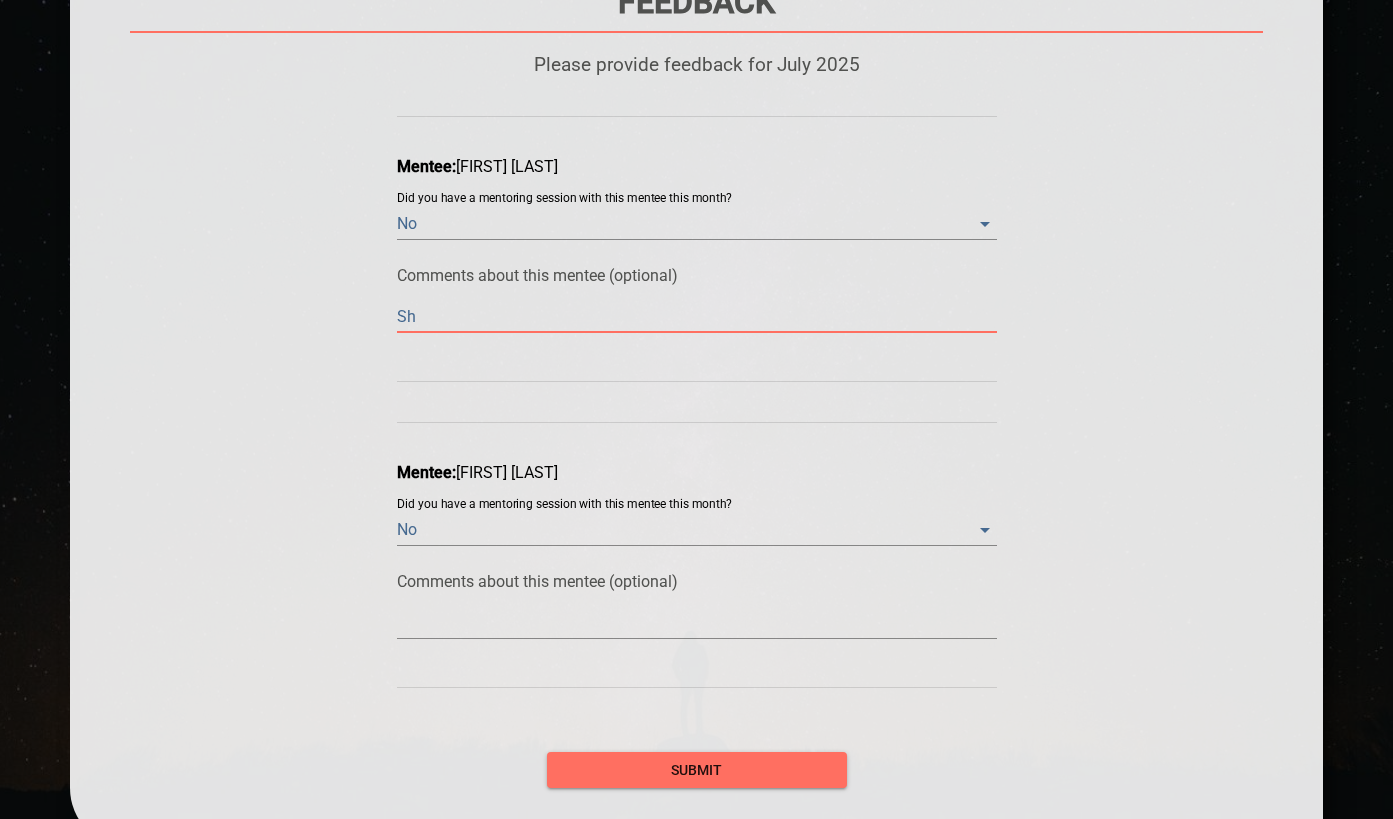 type on "She" 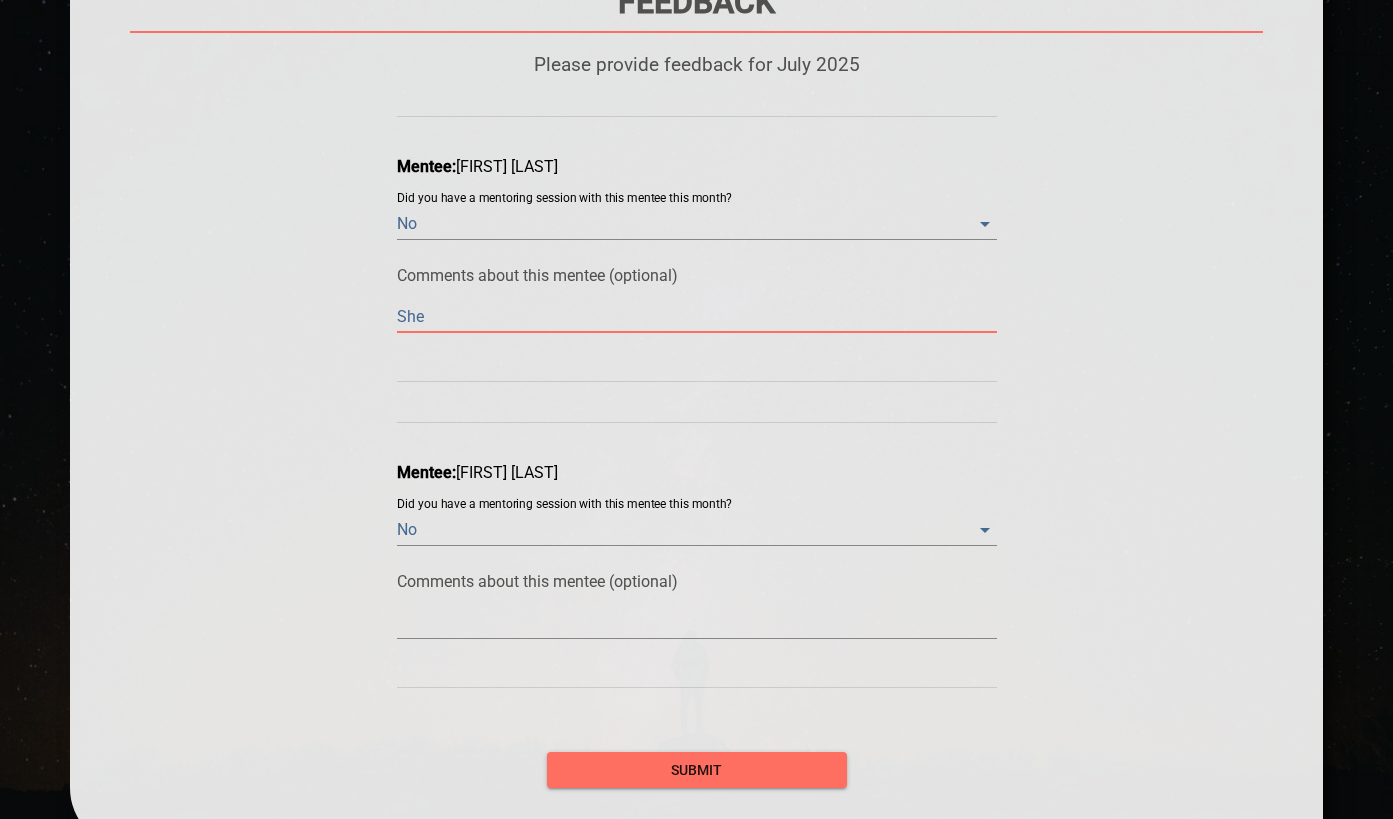 type on "She" 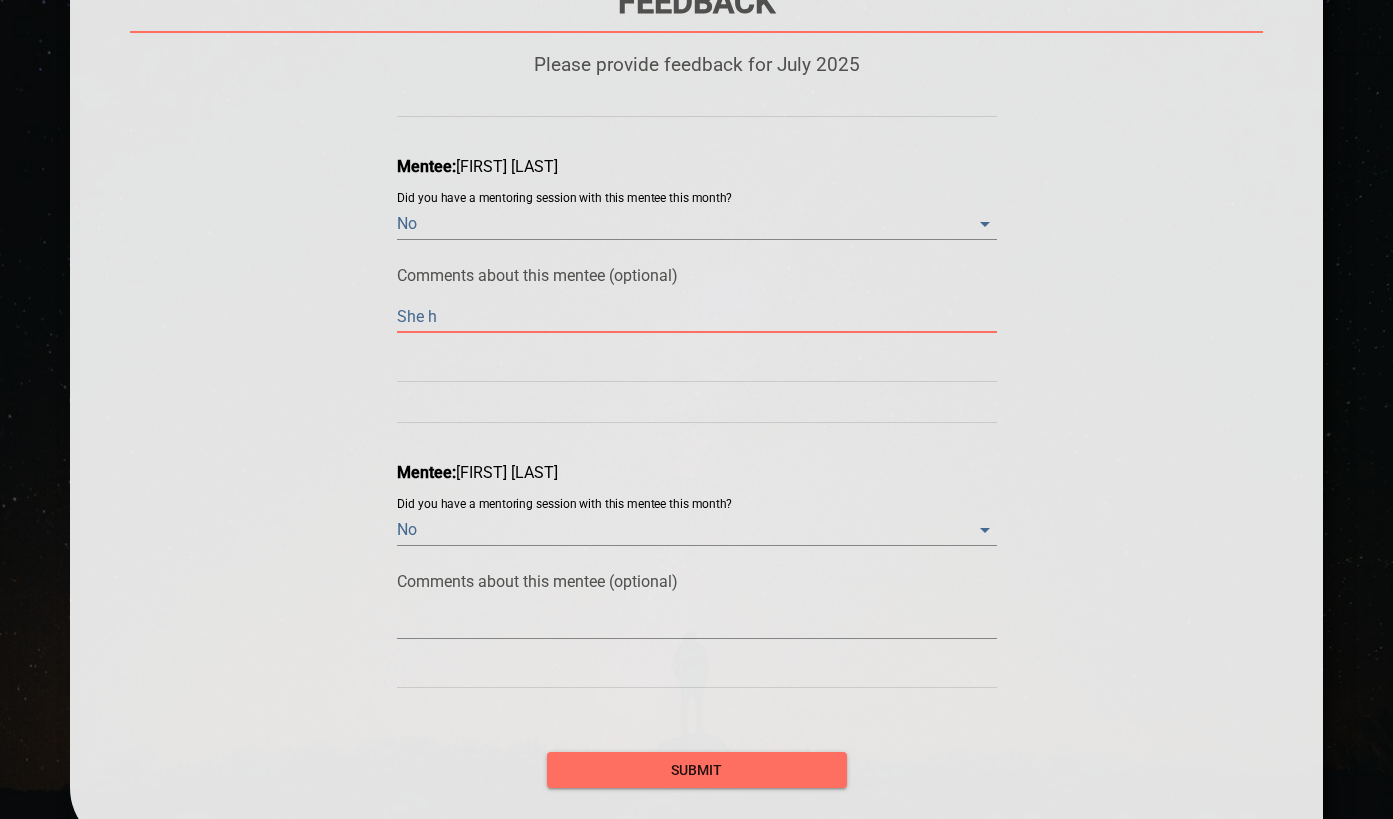 type on "She ha" 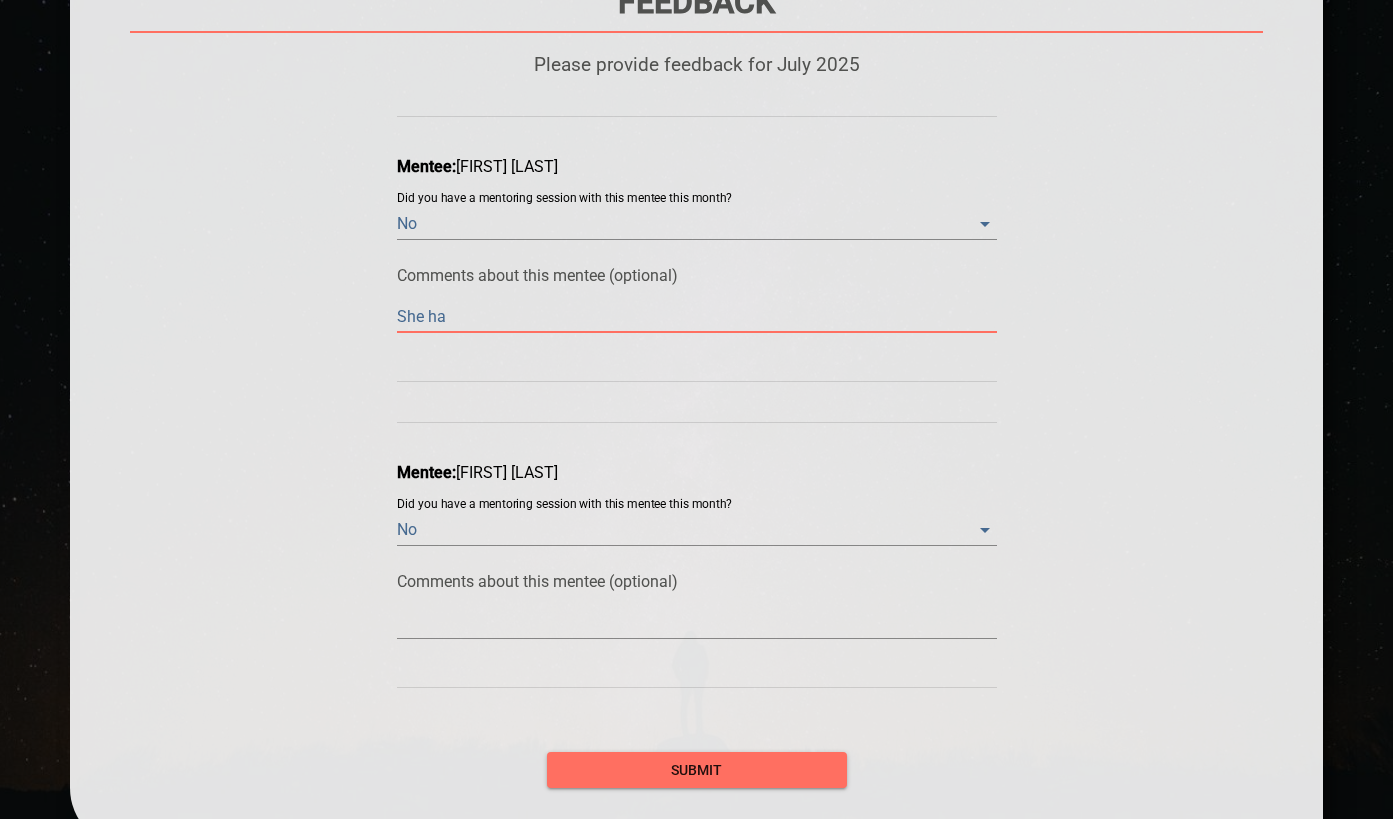 type on "She has" 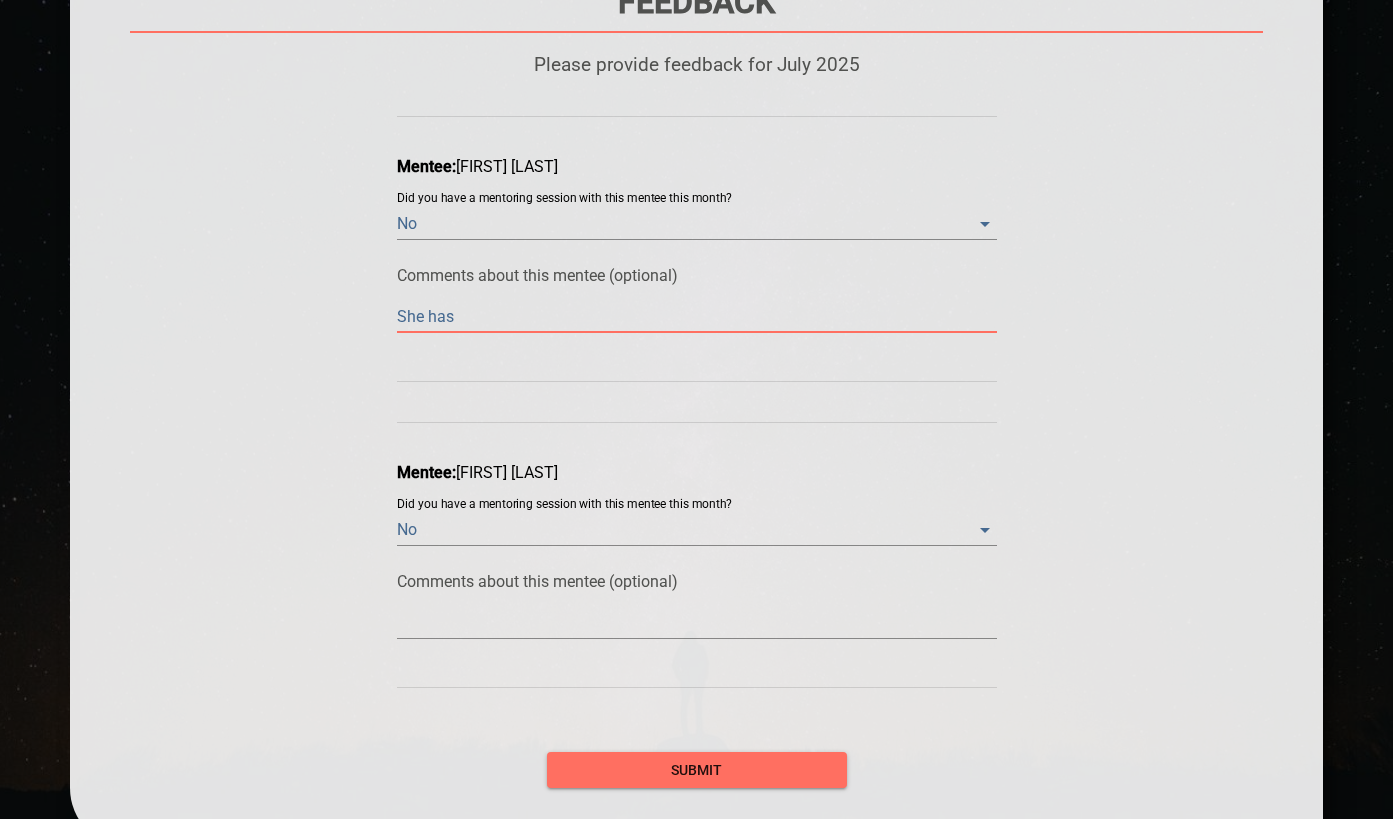 type on "She has" 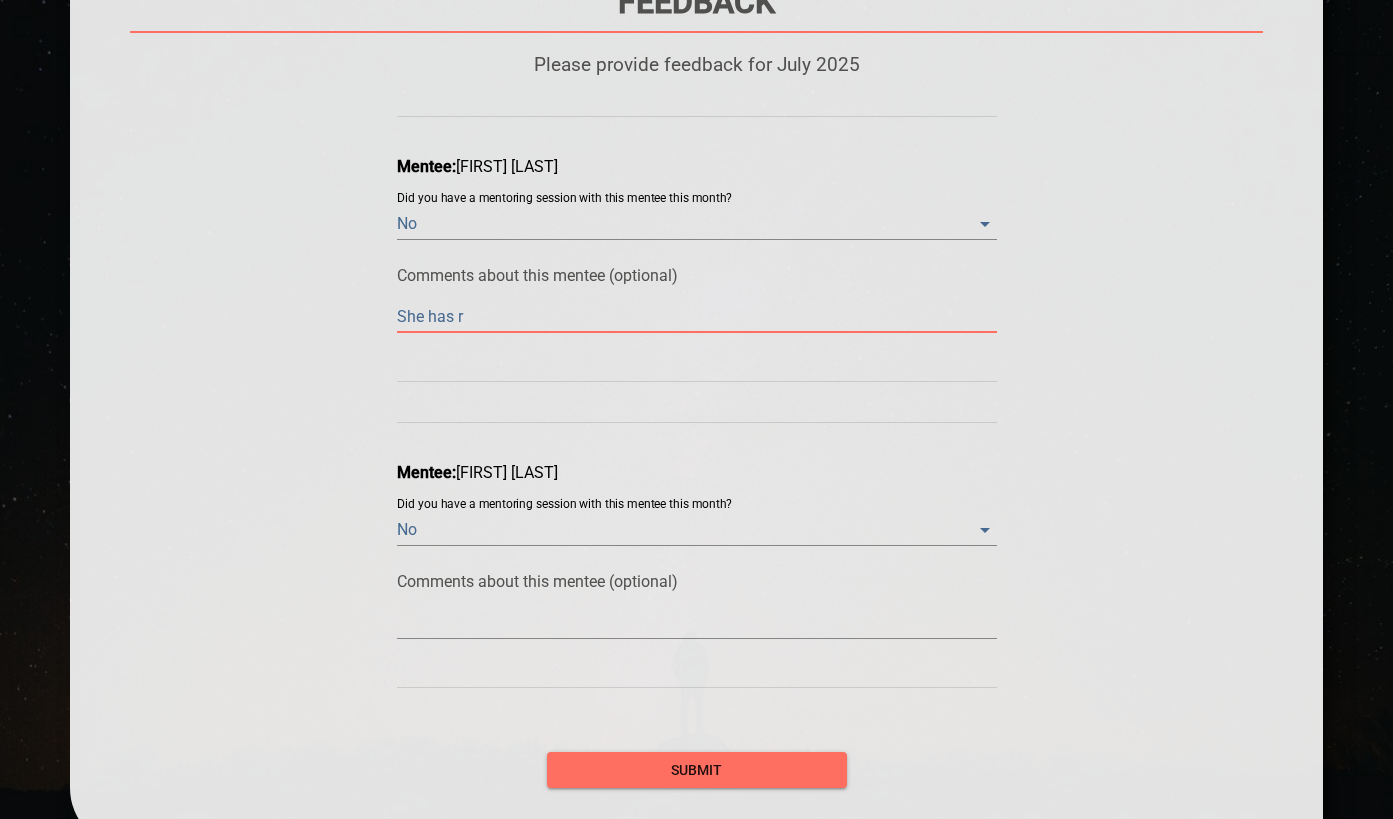 type on "She has re" 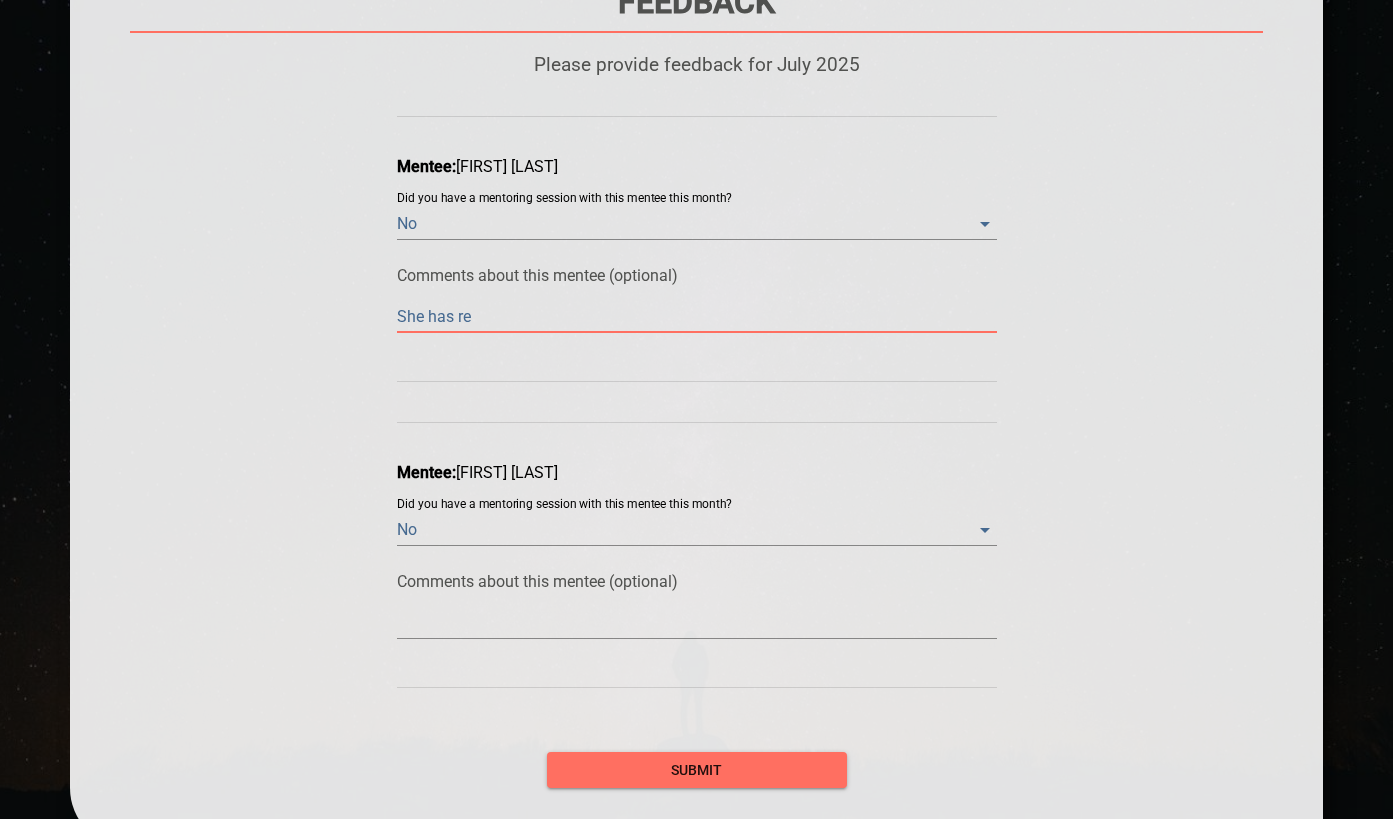 type on "She has rea" 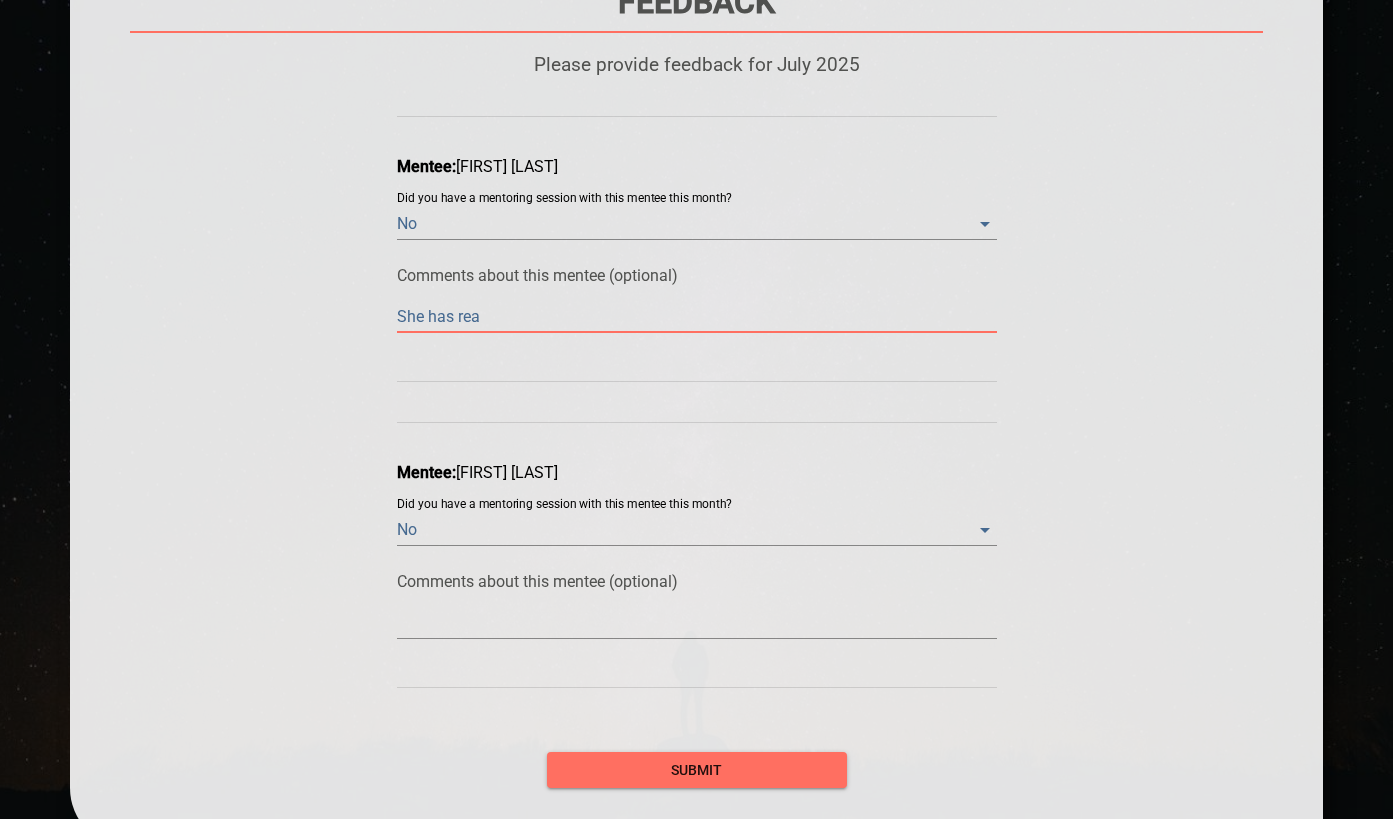 type on "She has reac" 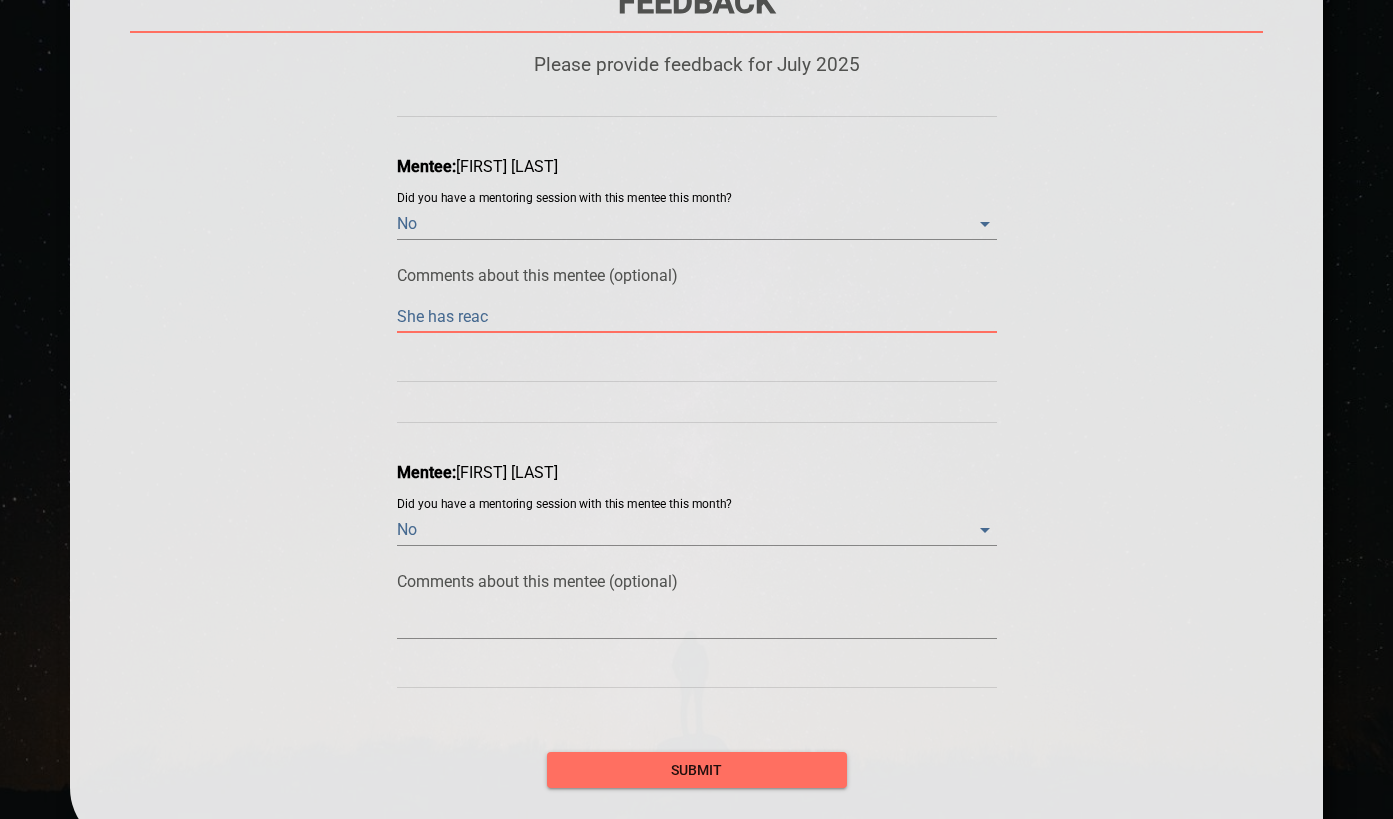 type on "She has reach" 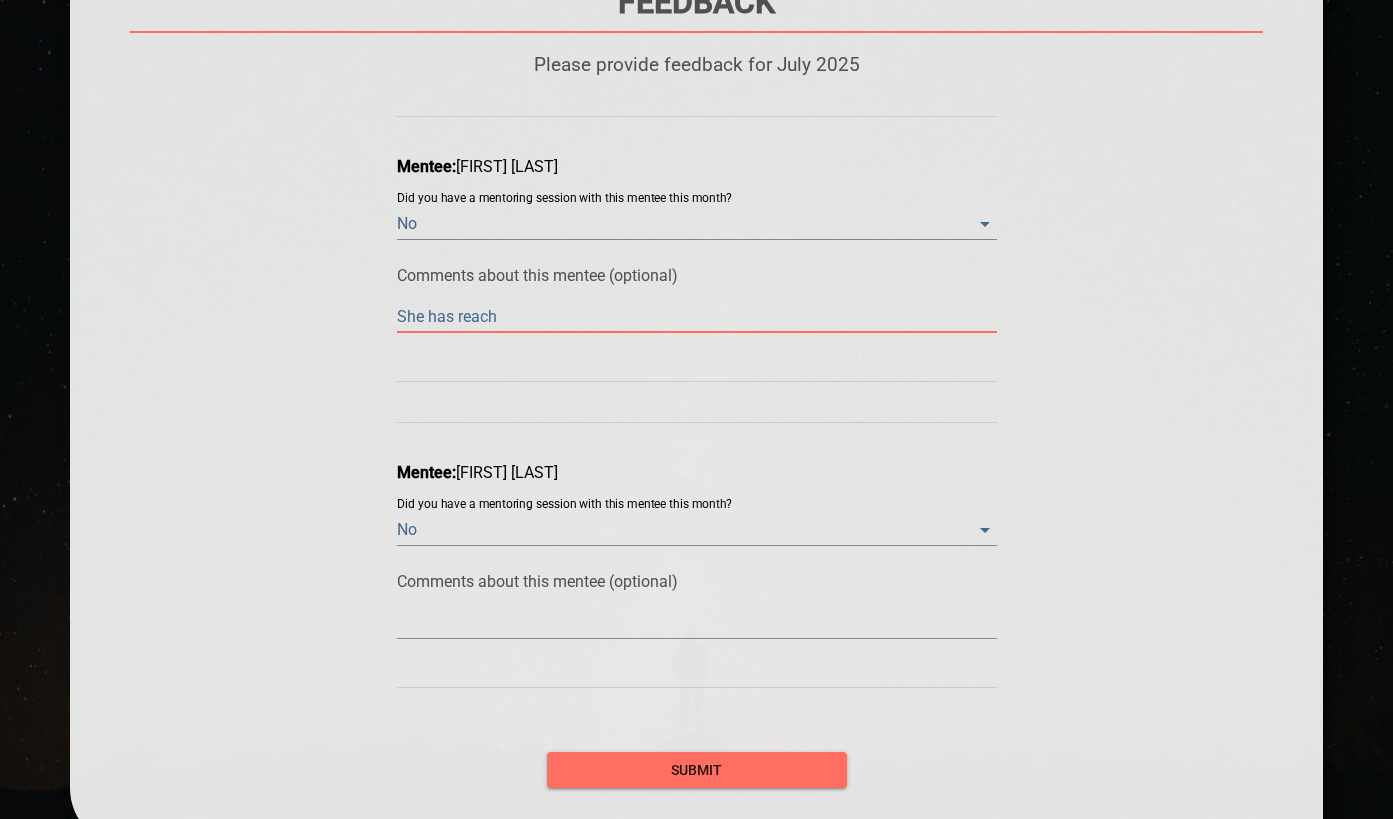 type on "She has reache" 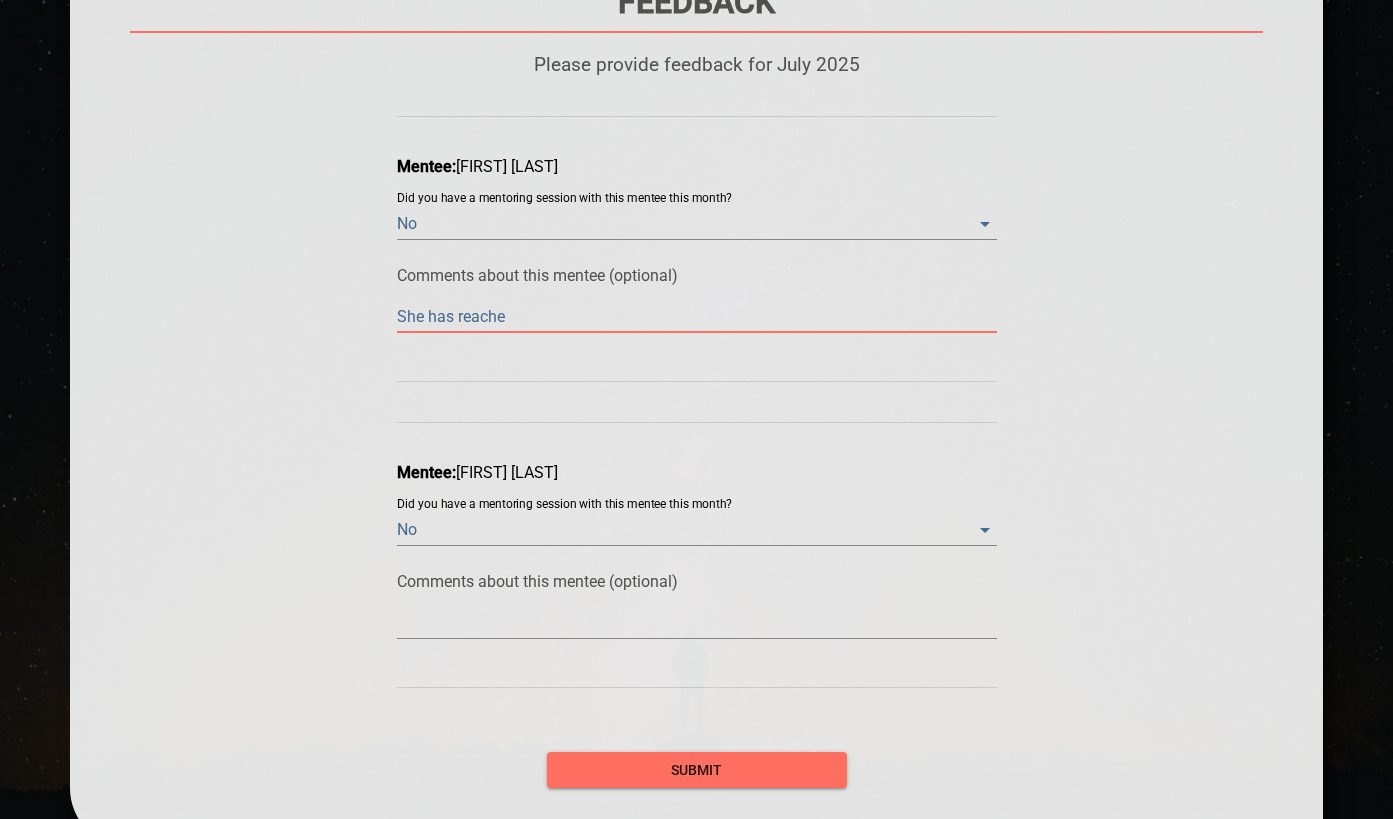 type on "She has" 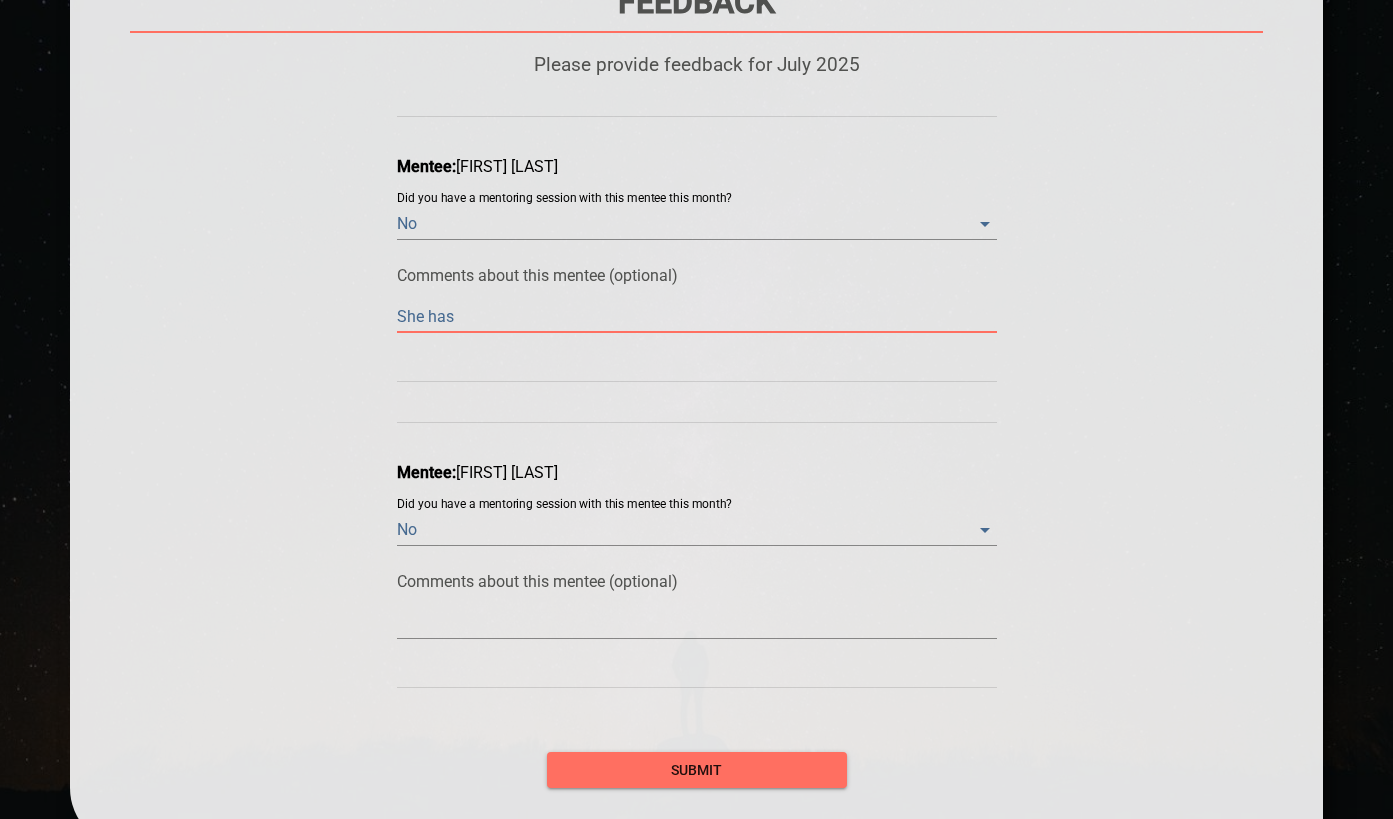 type on "She has" 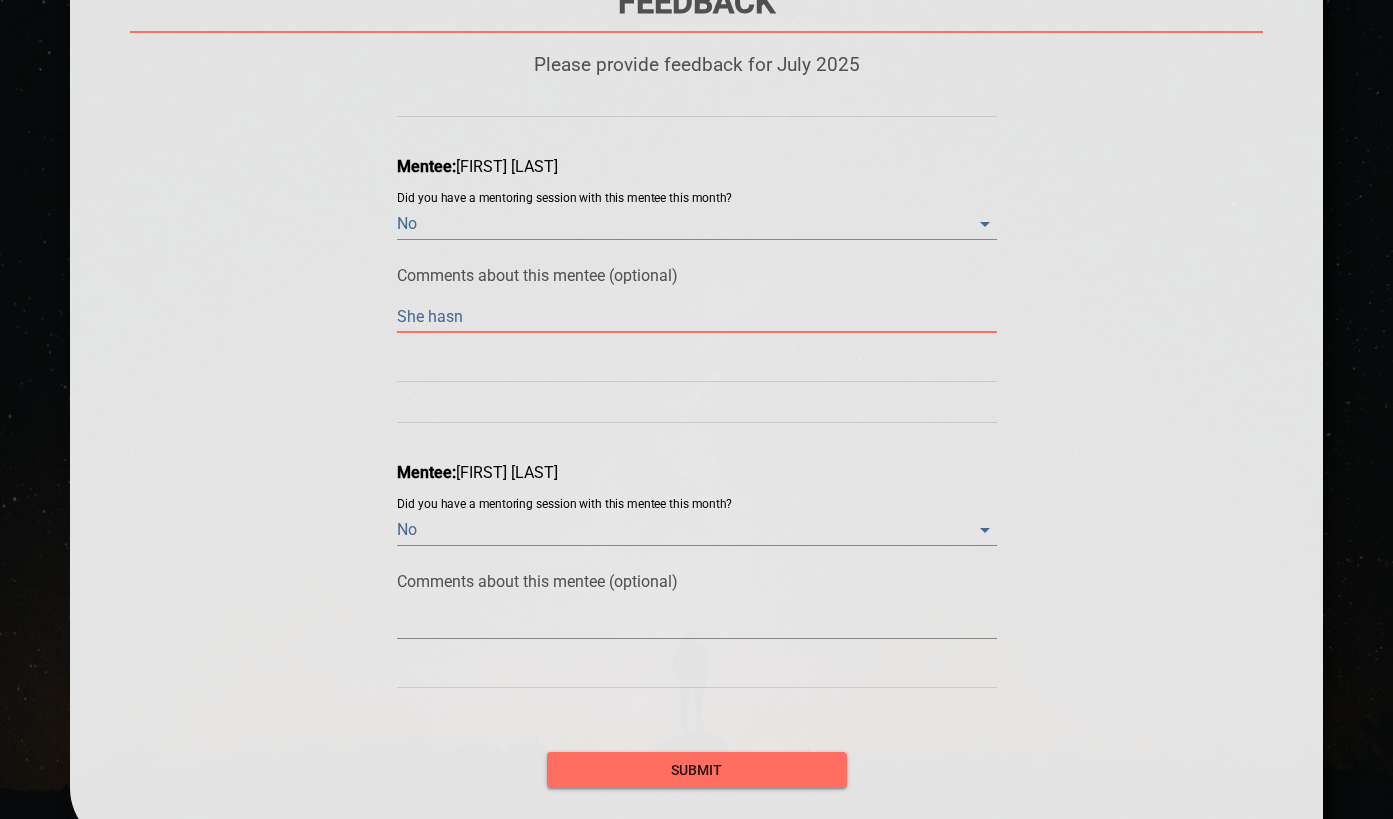 type on "She hasn'" 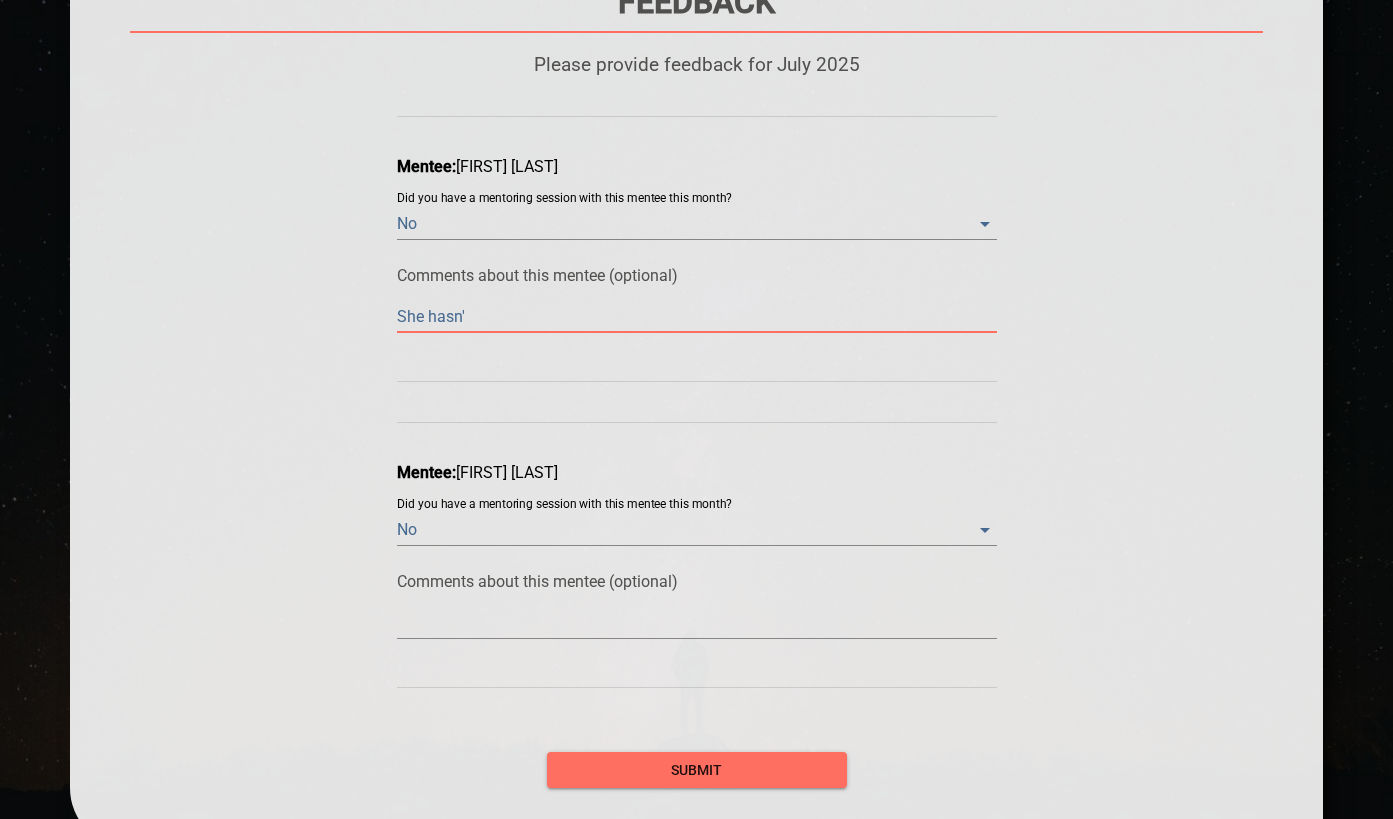 type on "She hasn'e" 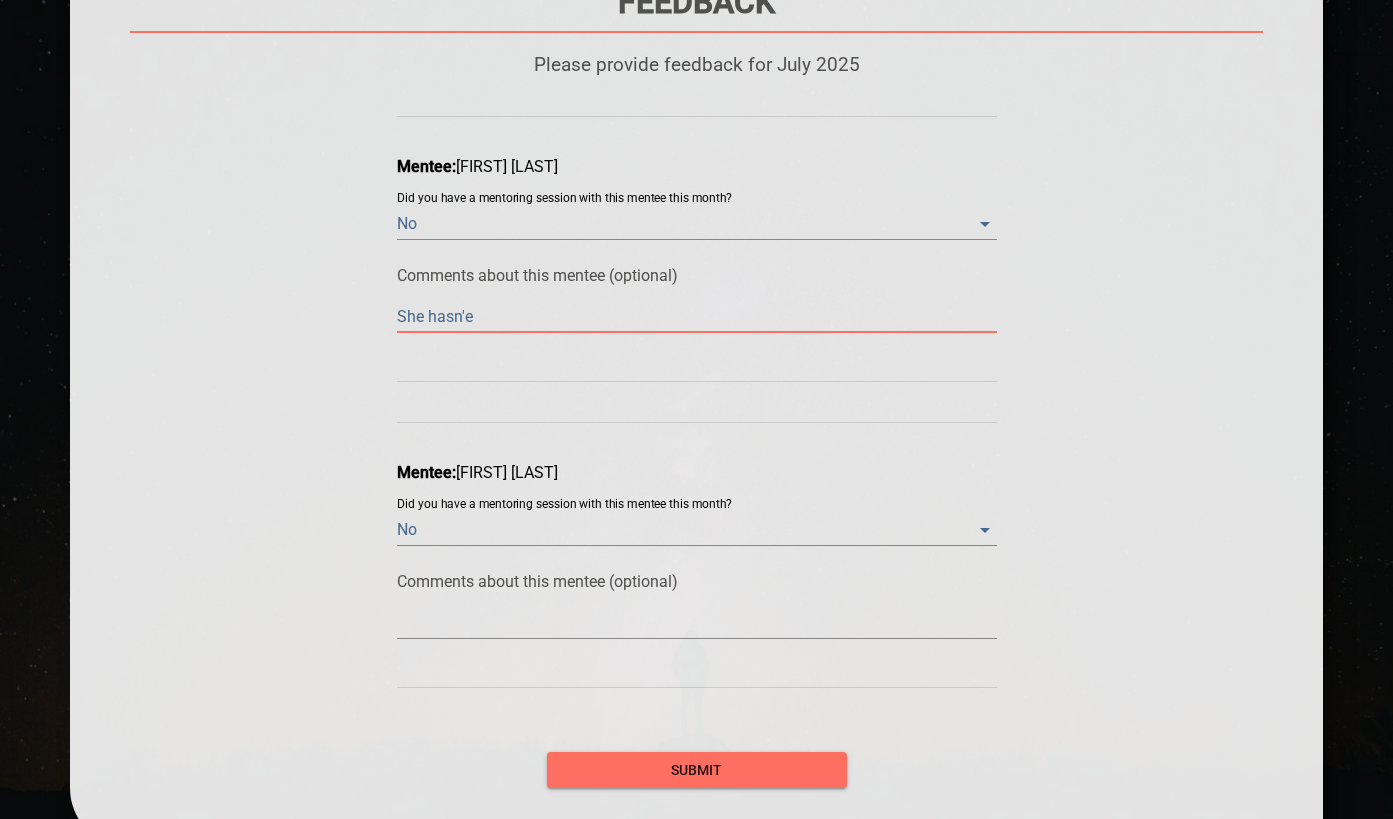 type on "She hasn'" 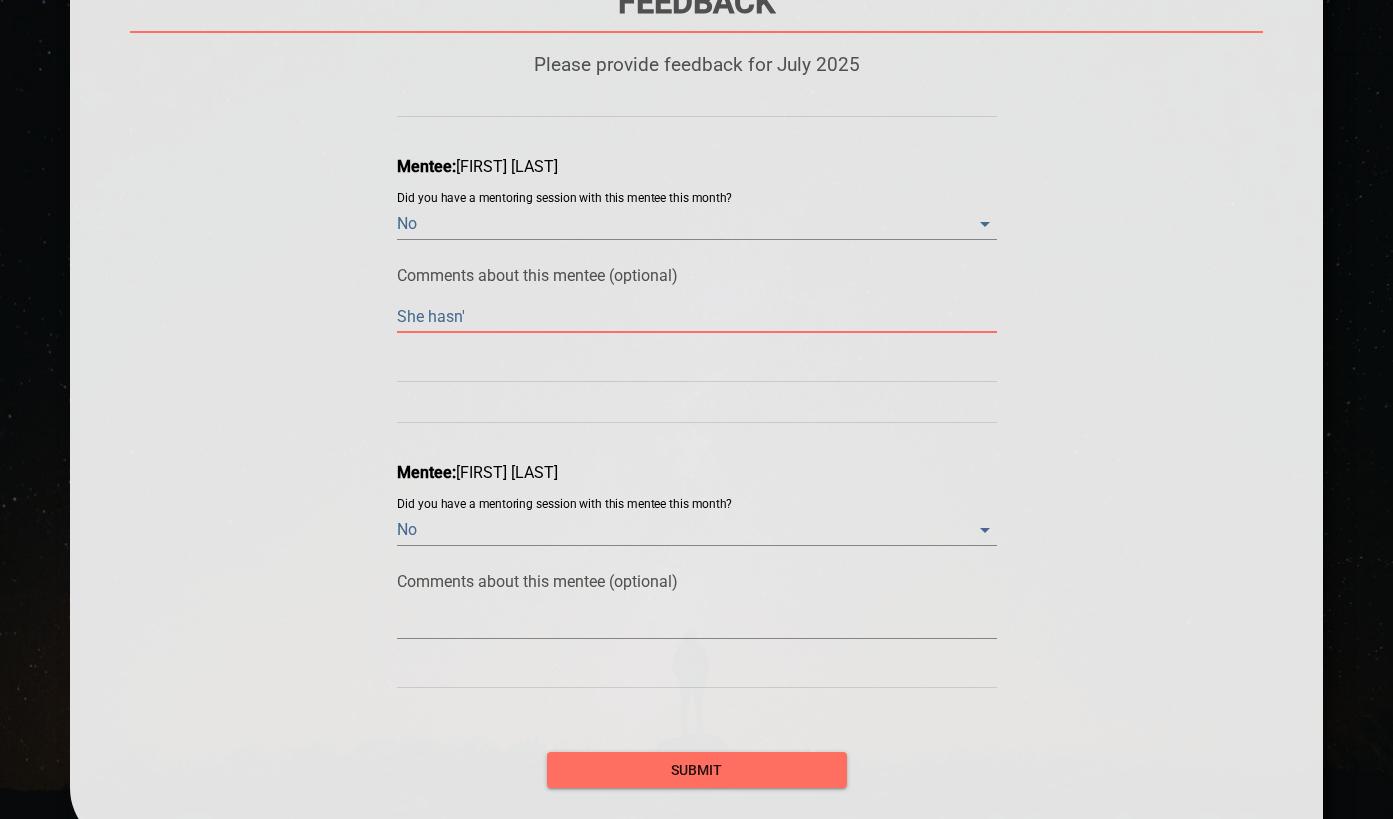 type on "She hasn't" 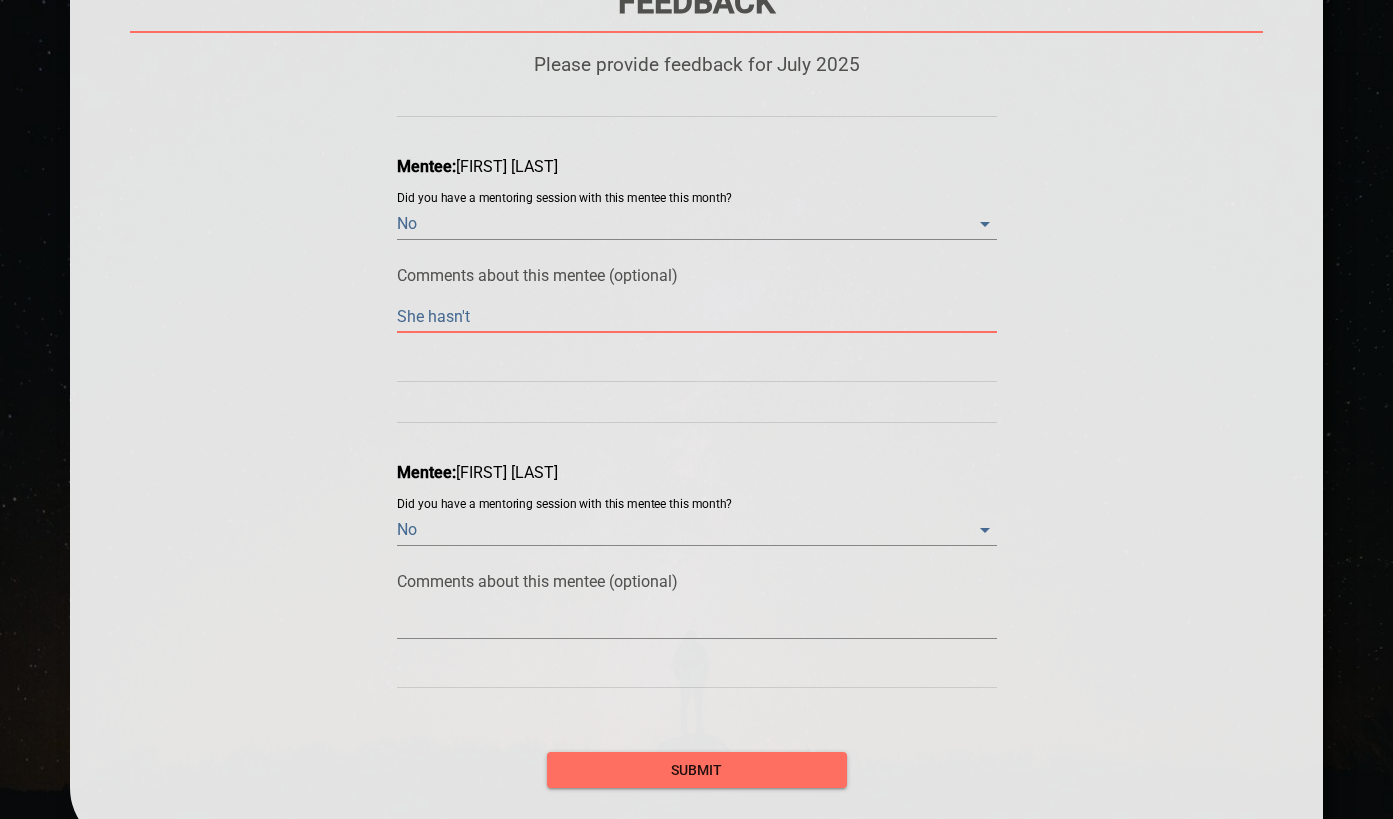 type on "She hasn't" 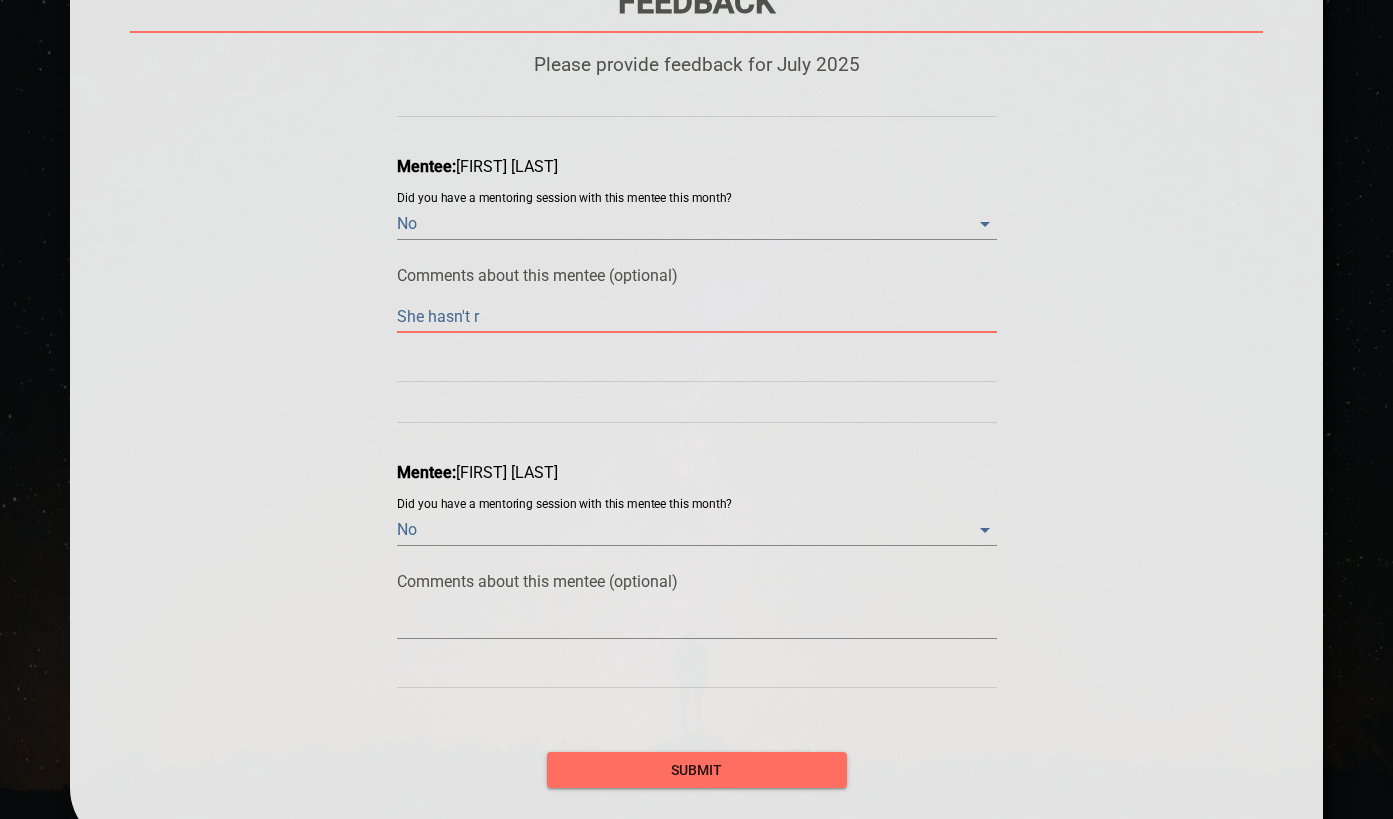type on "She hasn't re" 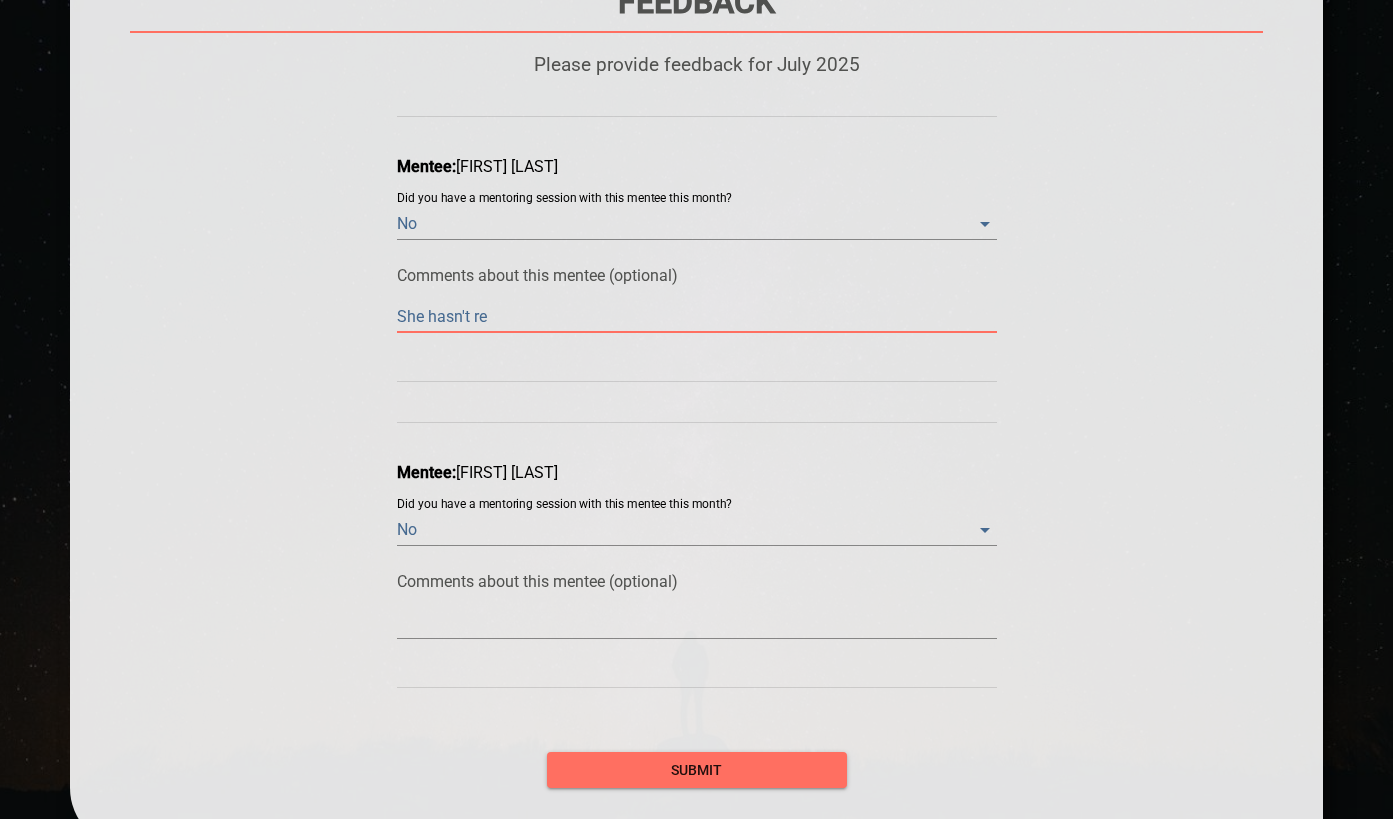 type on "She hasn't rea" 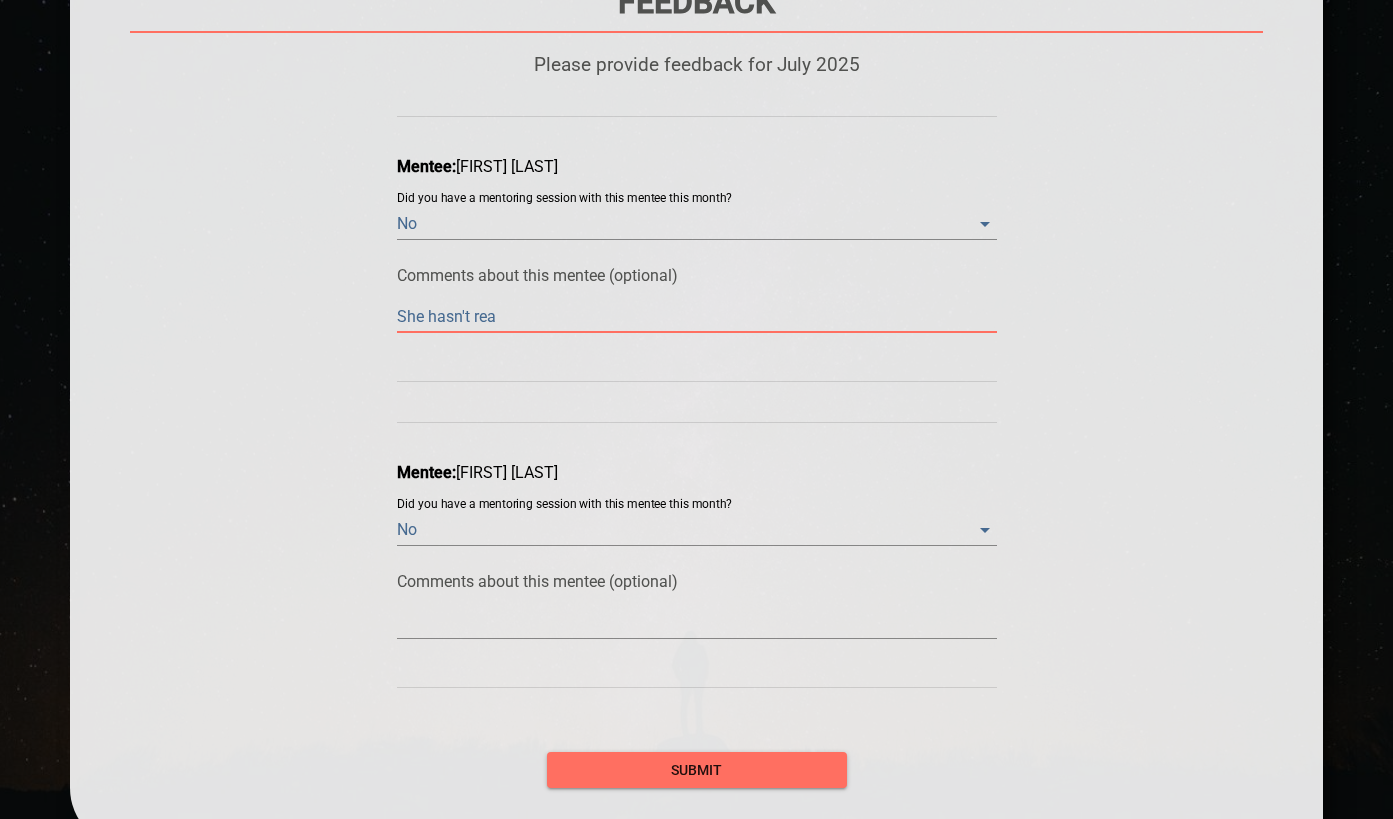 type on "She hasn't reac" 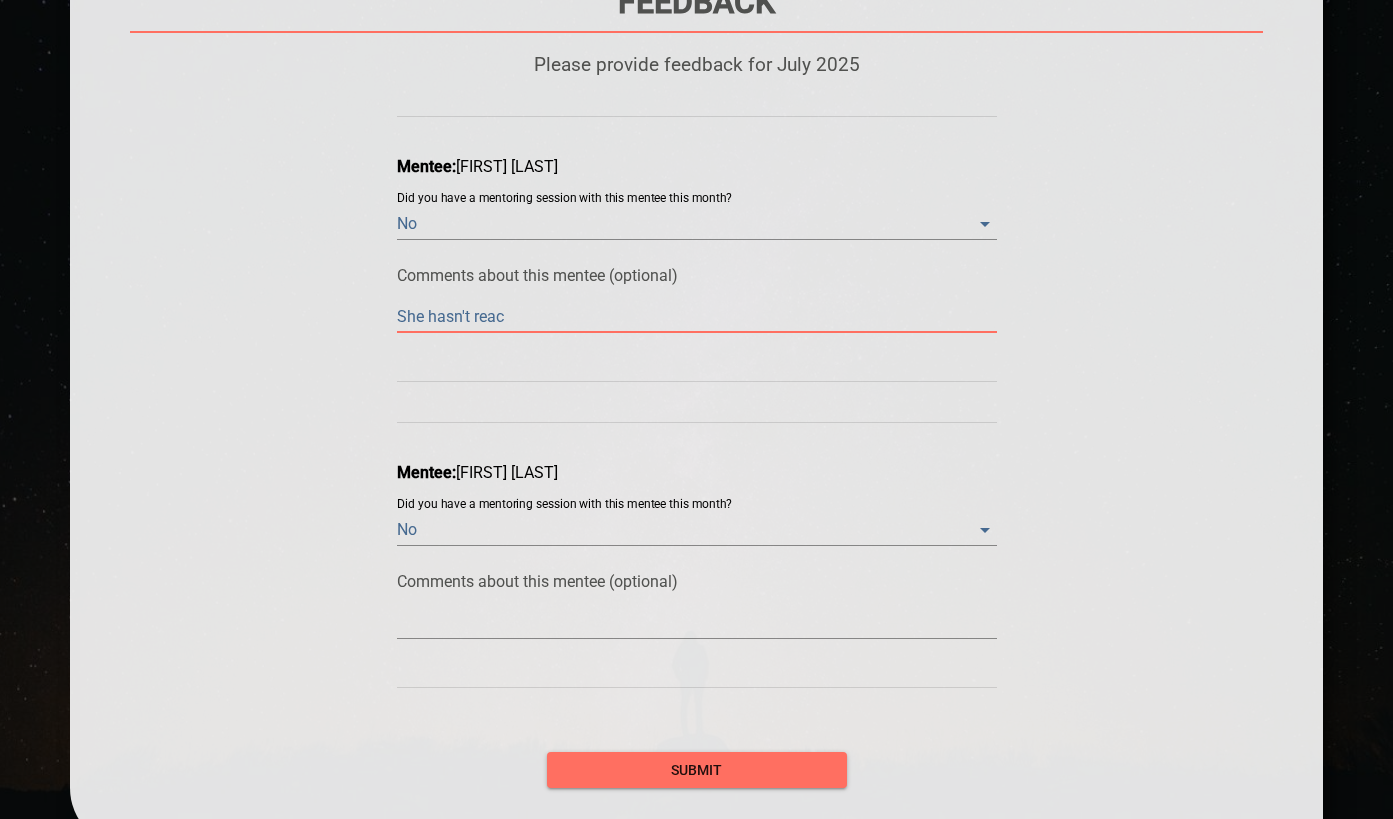 type on "She hasn't reach" 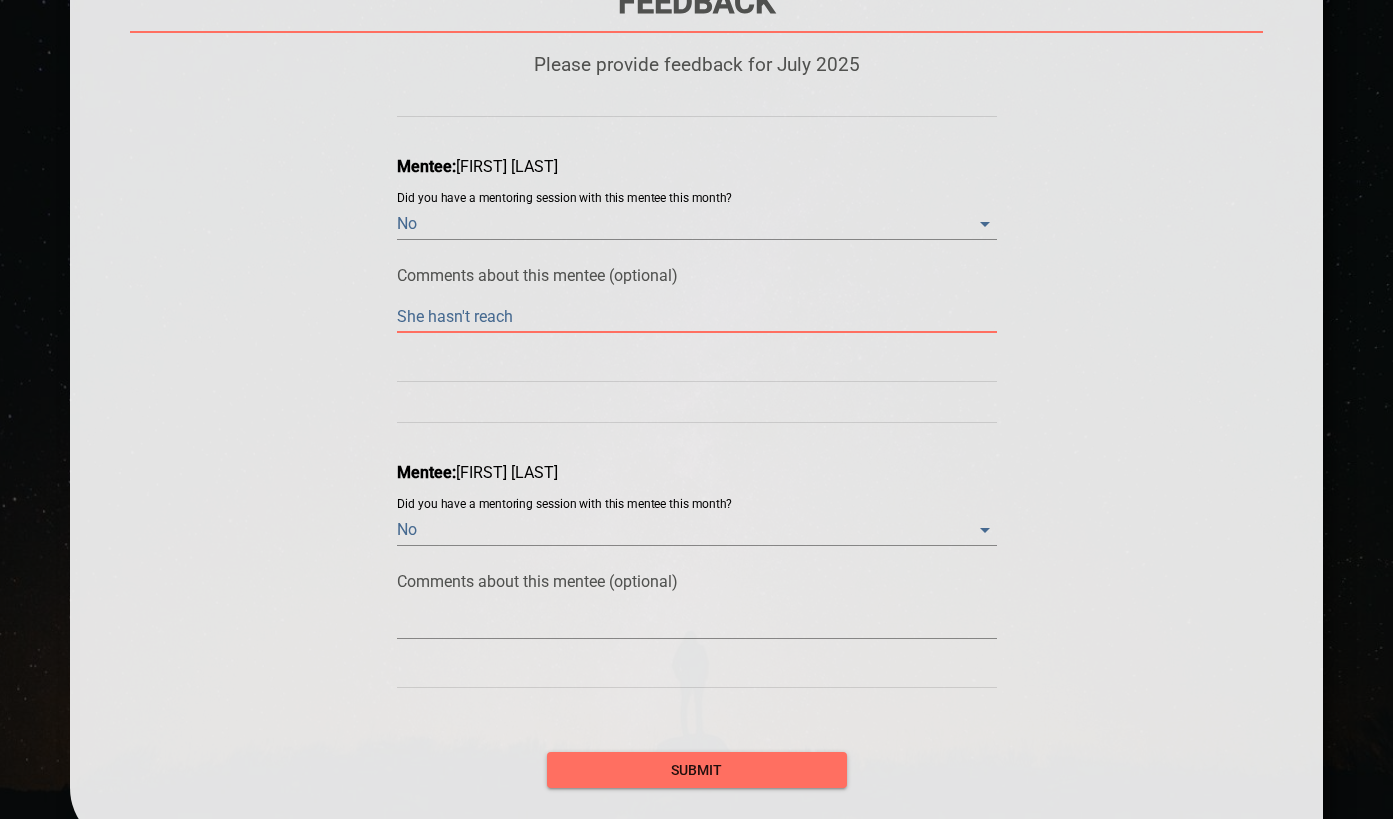 type on "She hasn't reache" 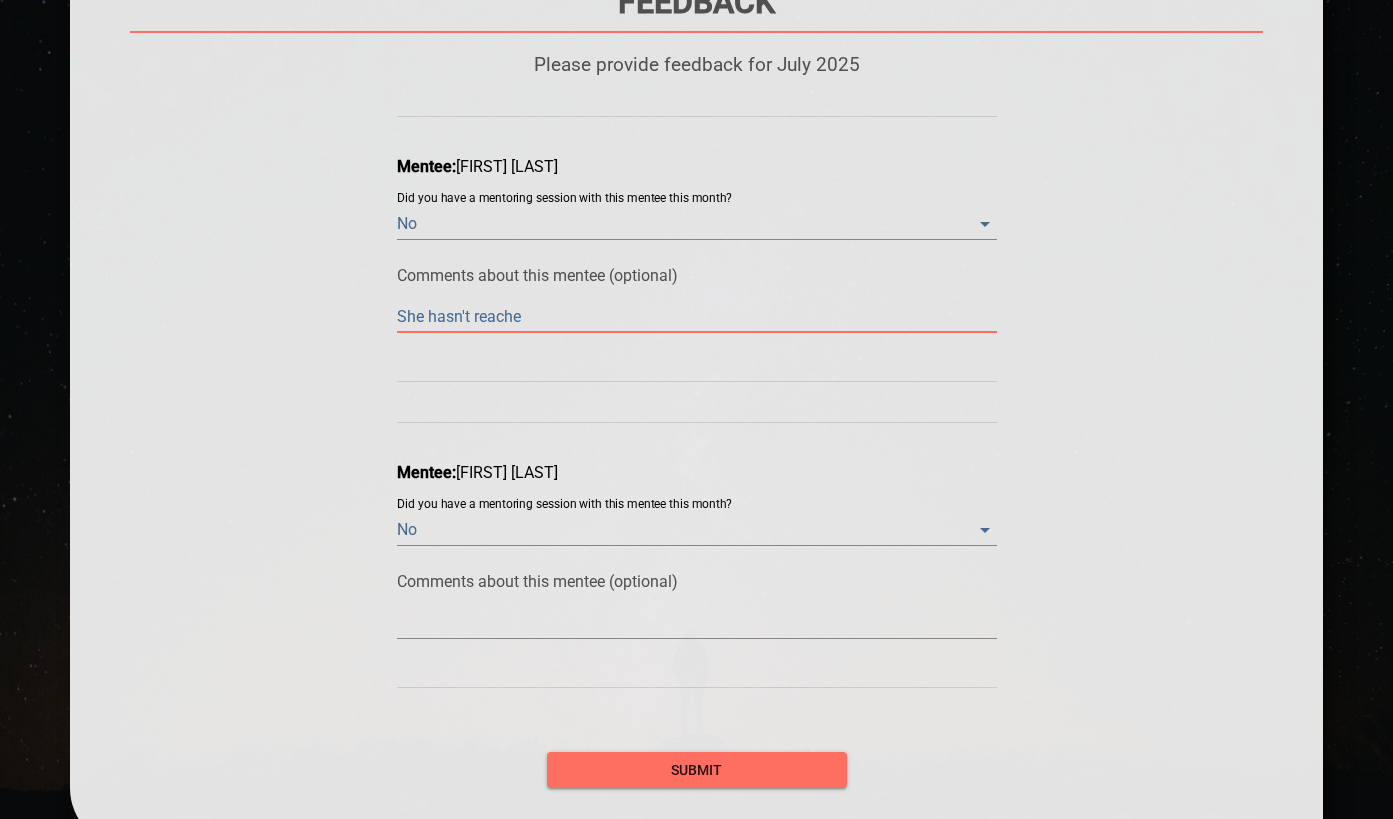 type on "She hasn't reached" 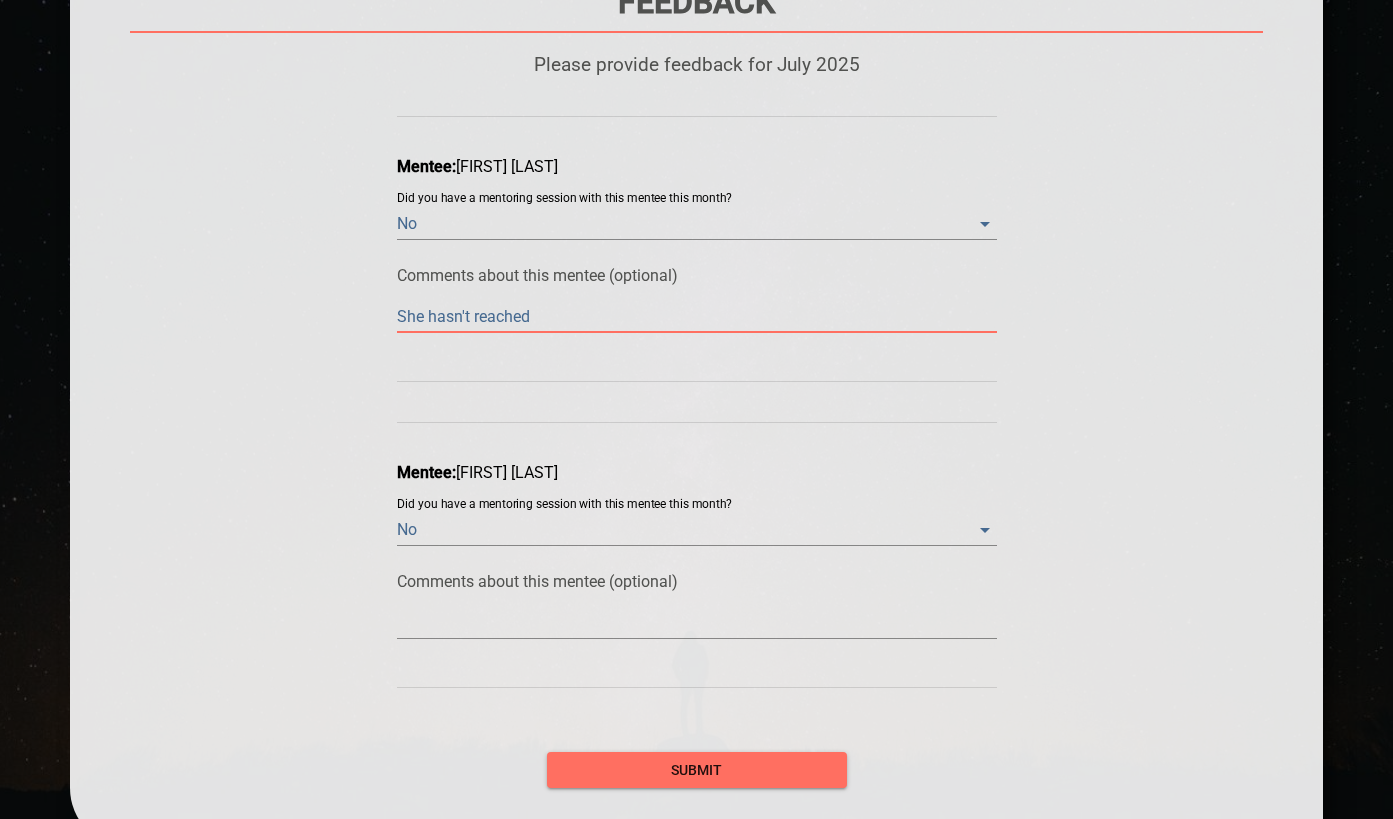 type on "She hasn't reached" 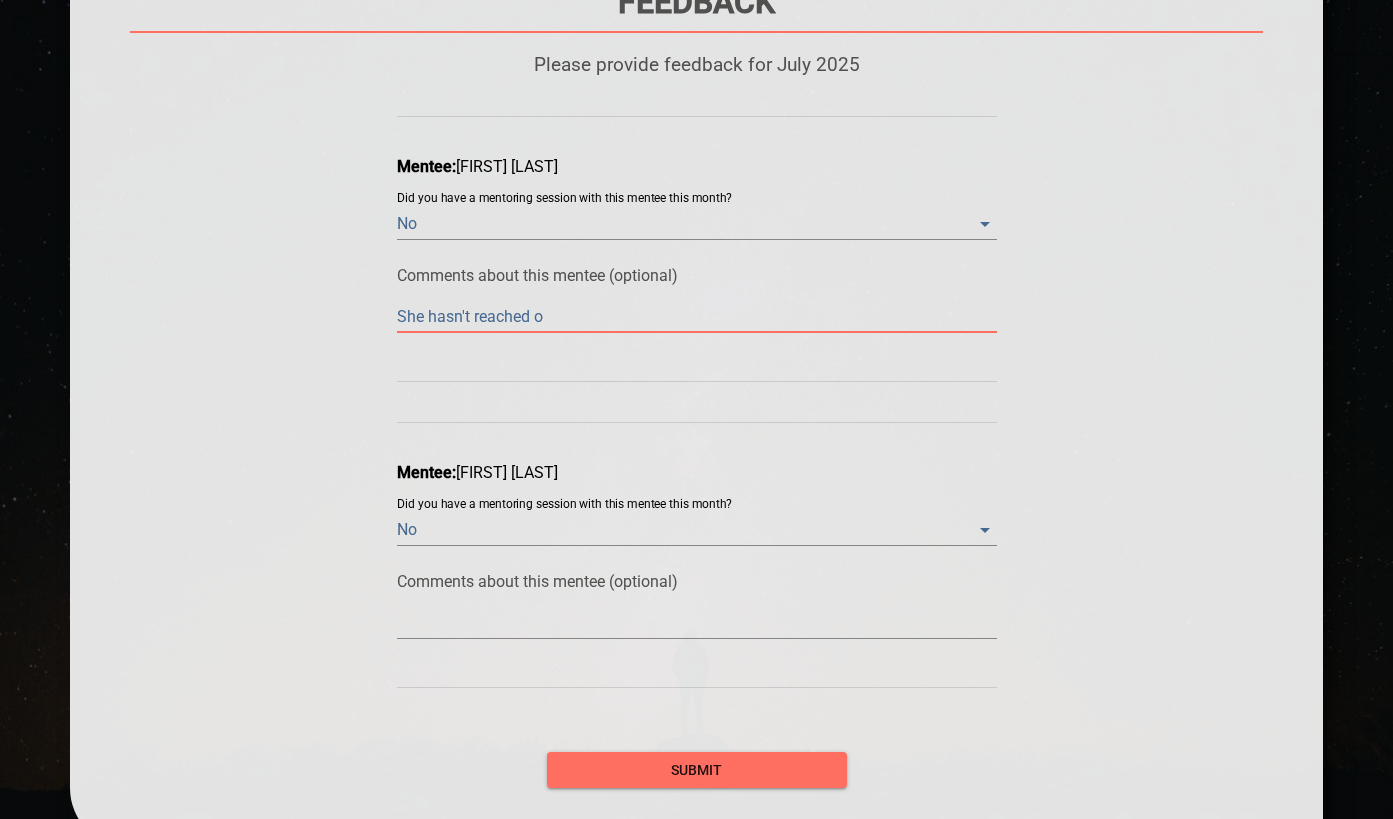 type on "She hasn't reached ou" 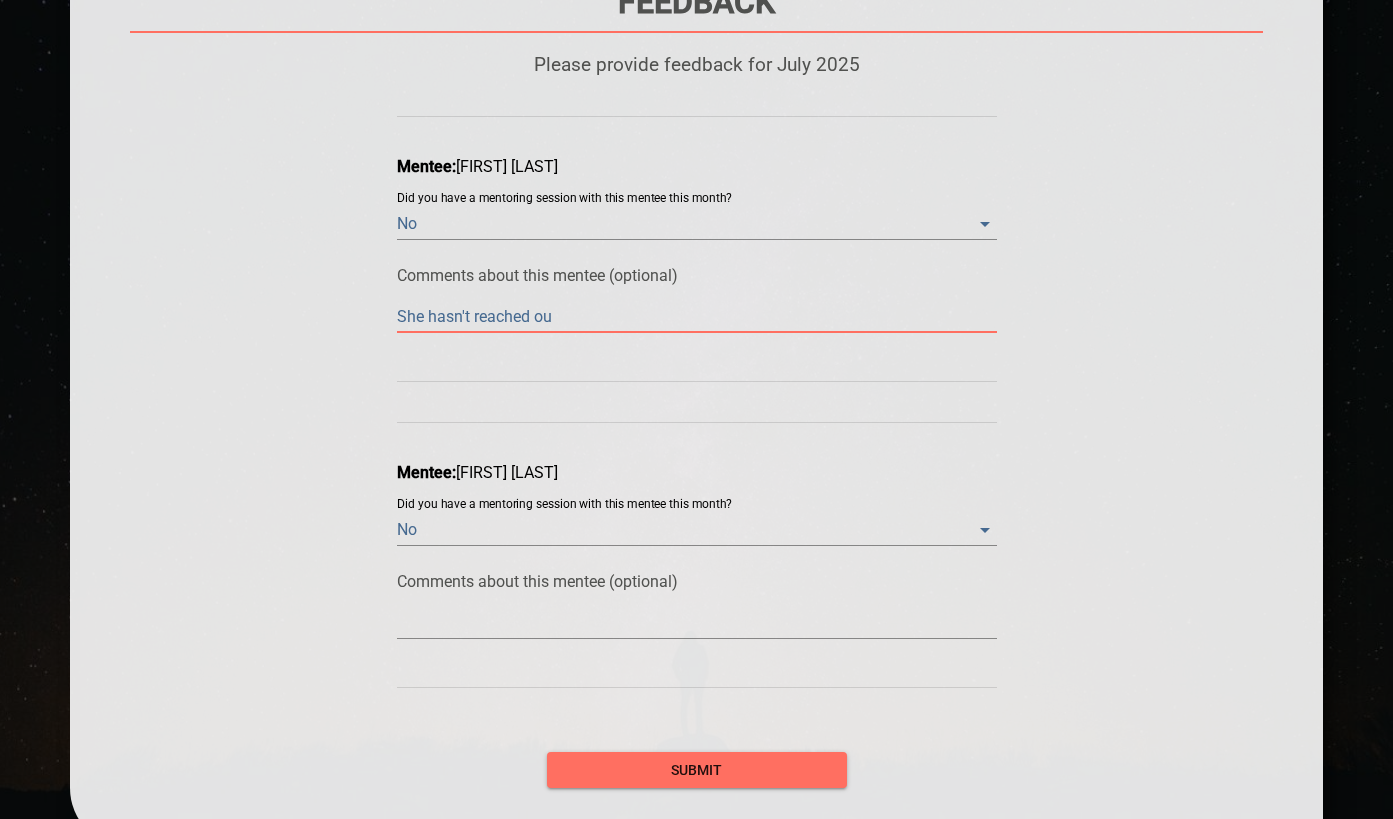 type on "She hasn't reached out" 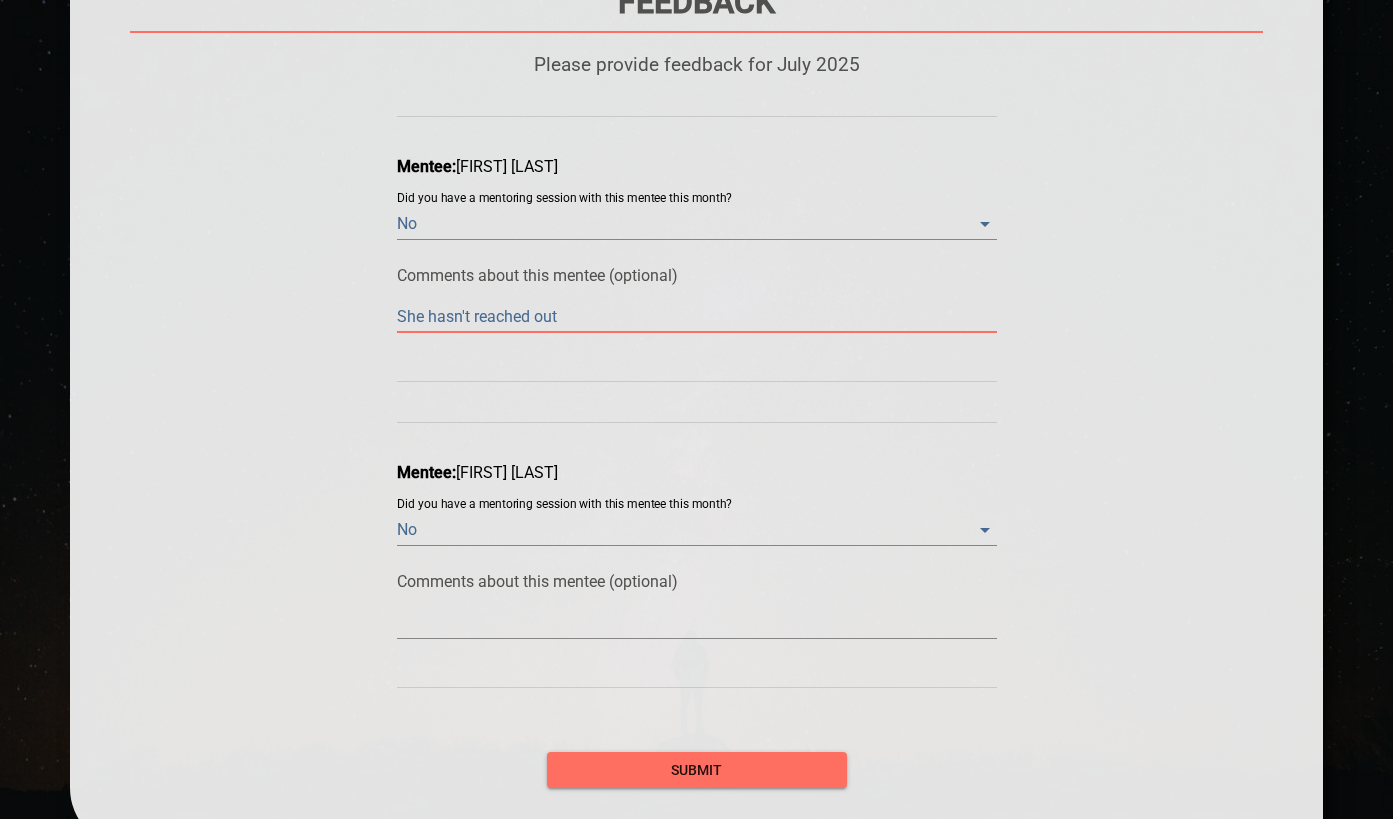 type on "She hasn't reached out" 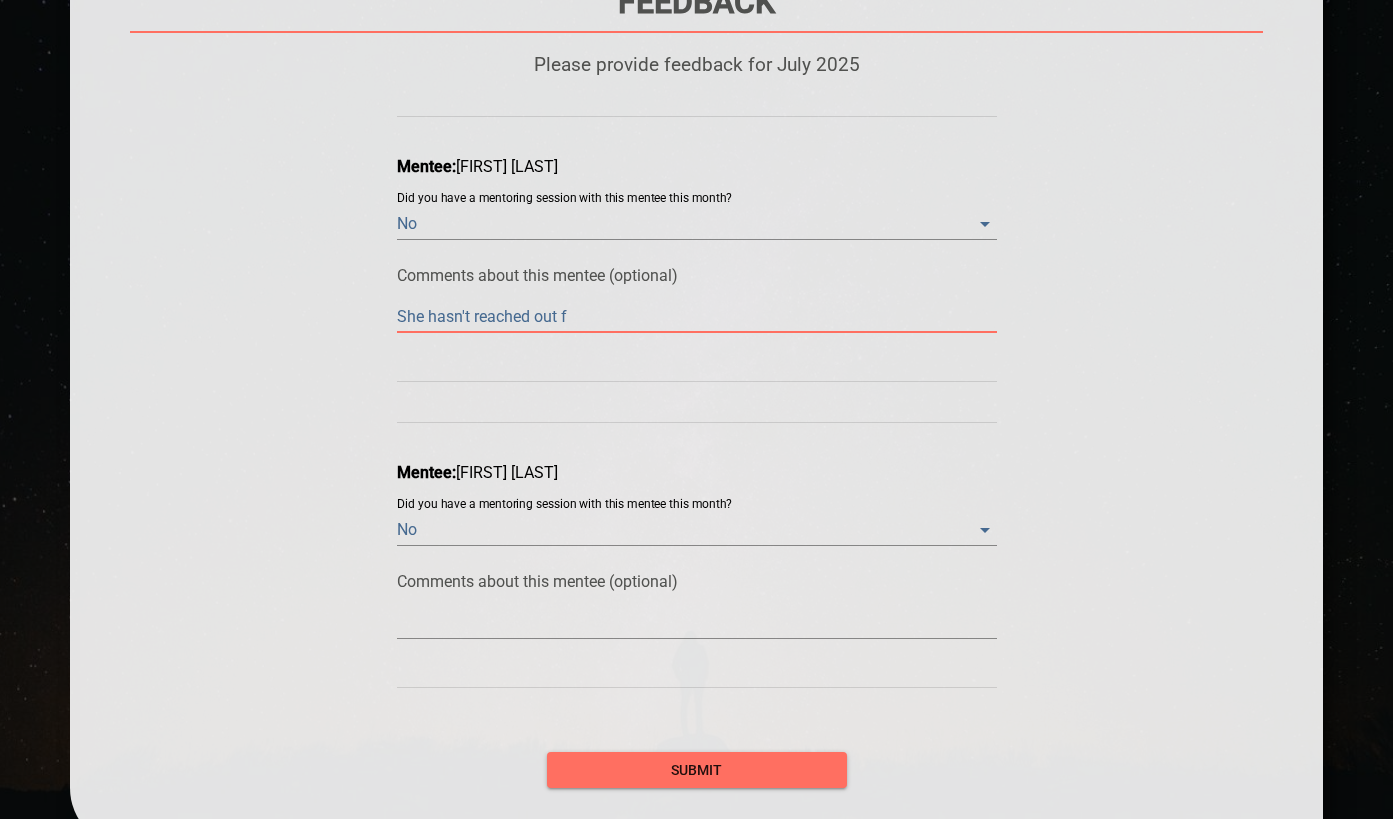 type on "She hasn't reached out fo" 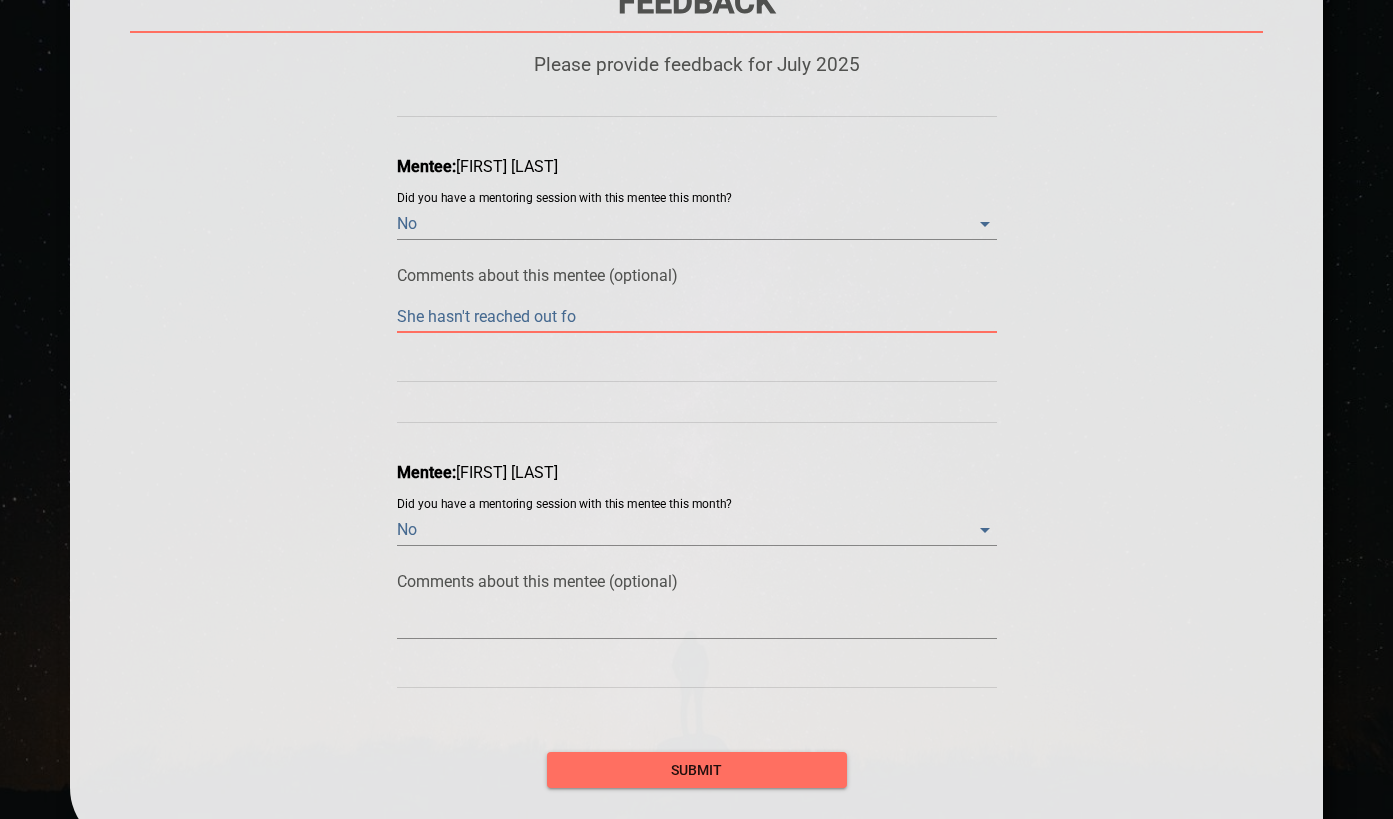 type on "She hasn't reached out for" 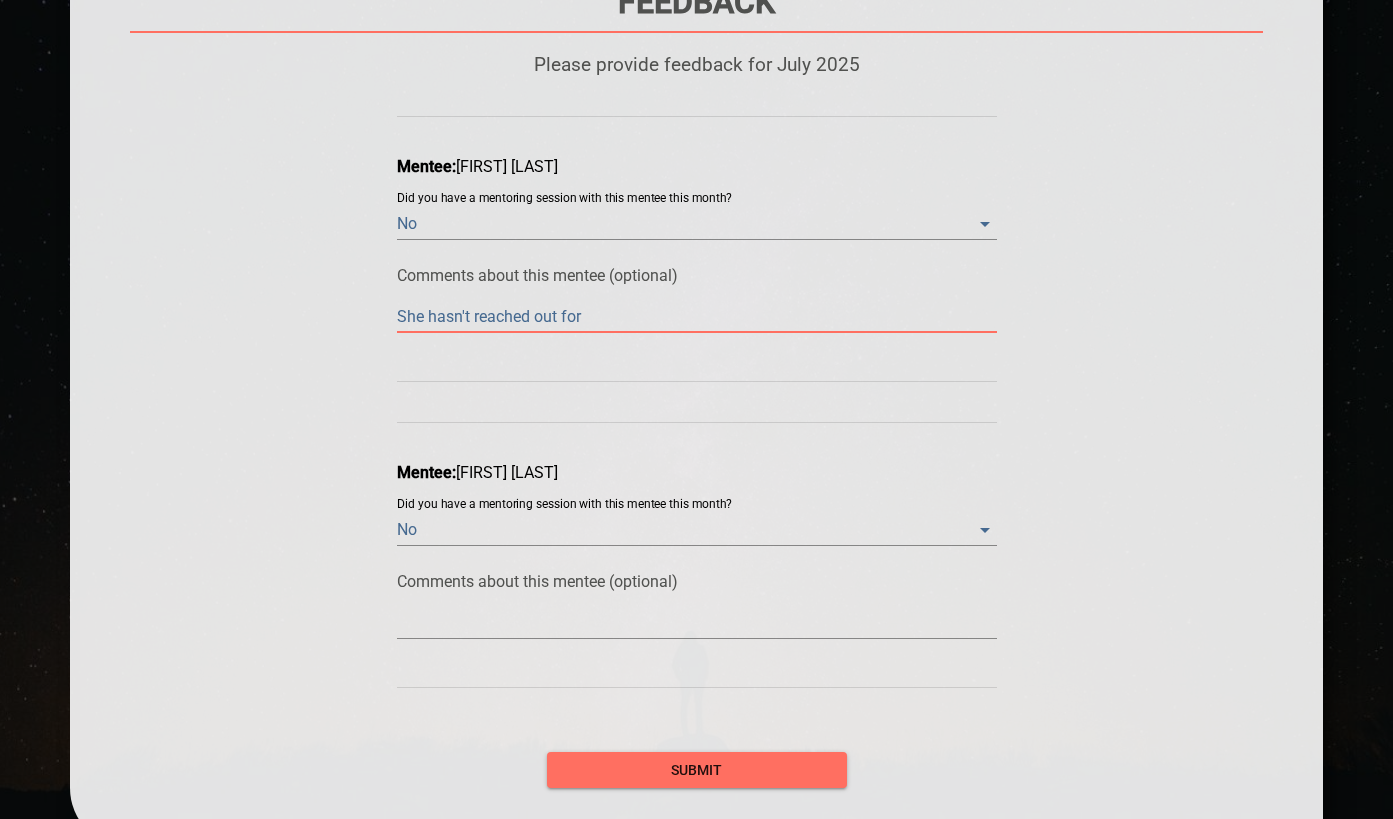 type on "She hasn't reached out for" 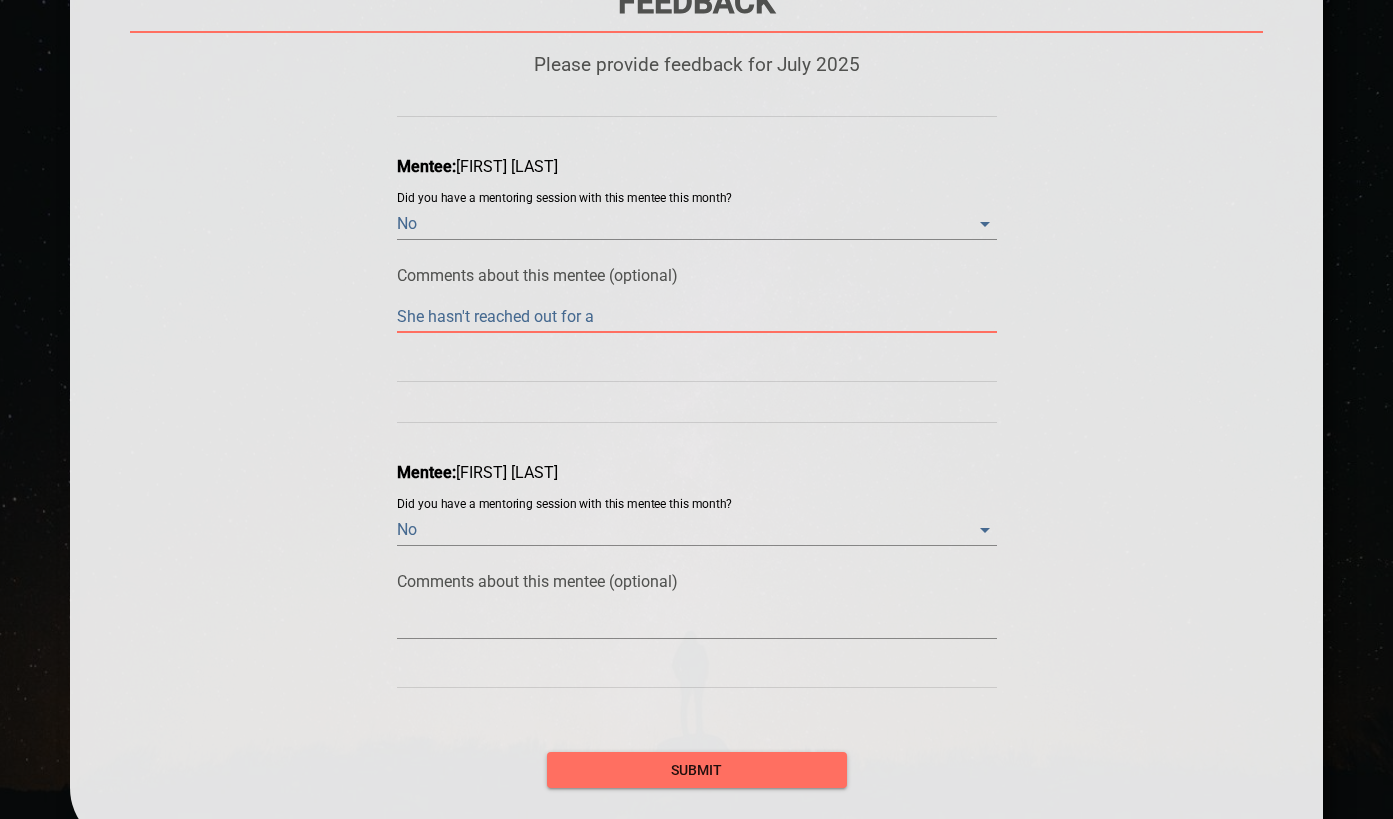 type on "She hasn't reached out for a" 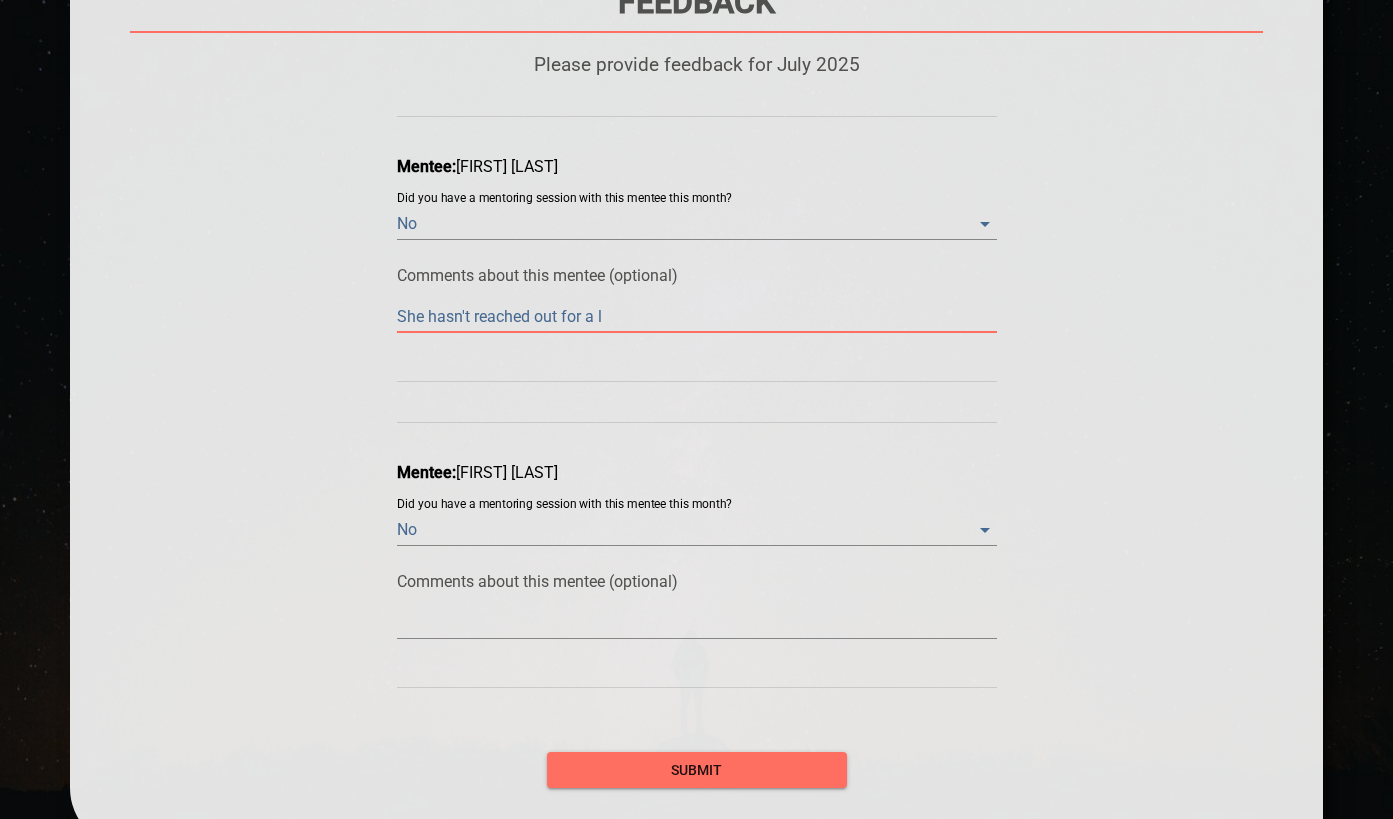 type on "She hasn't reached out for a lo" 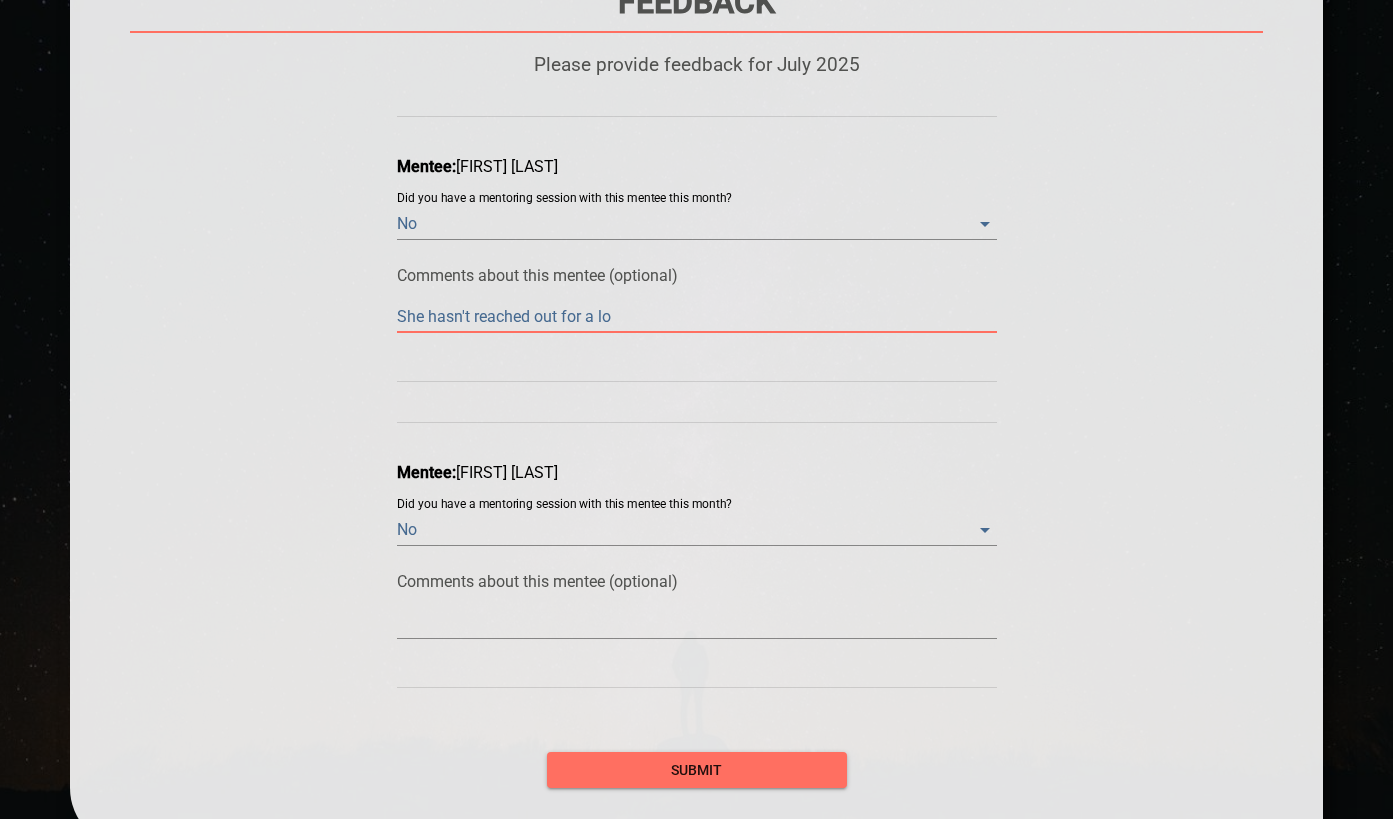 type on "She hasn't reached out for a lon" 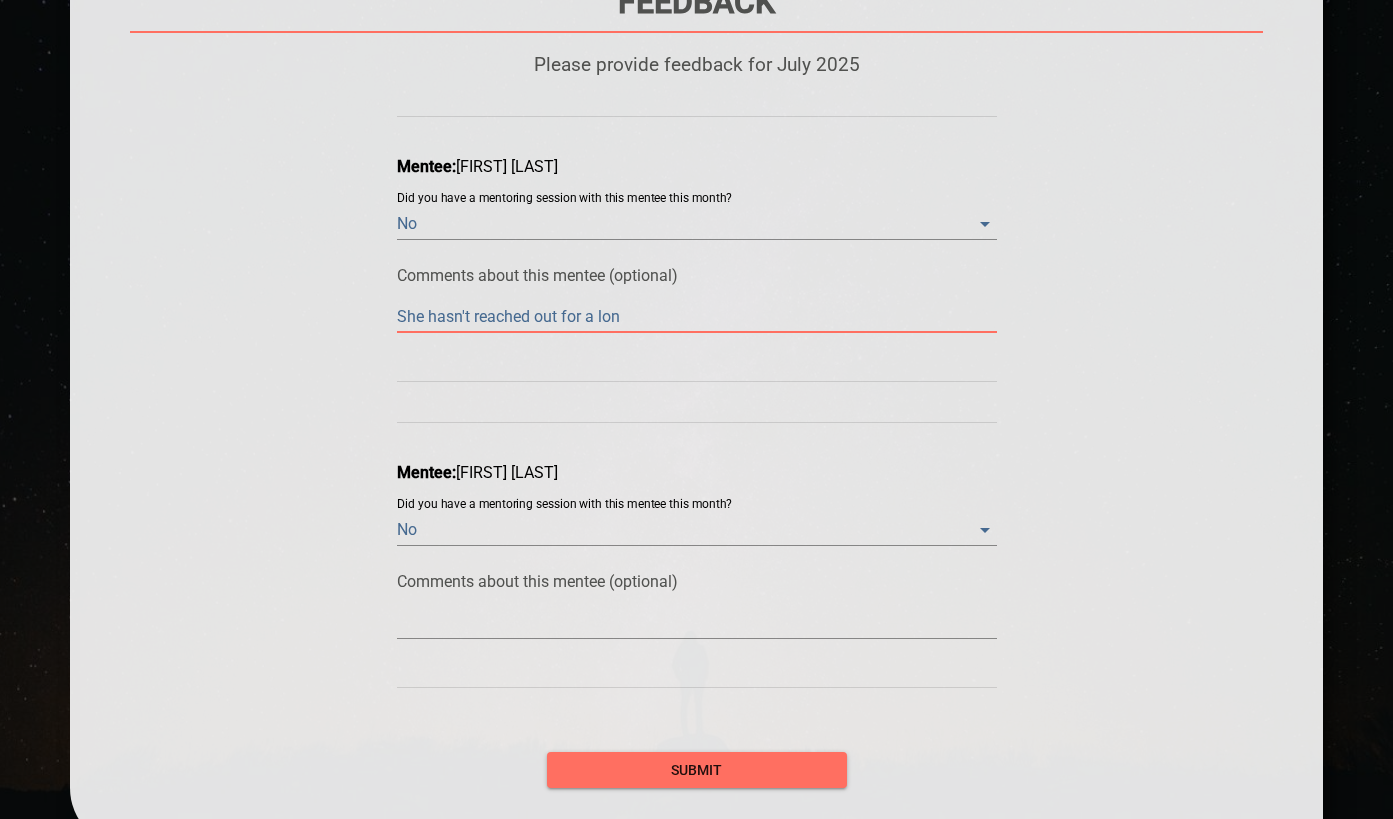 type on "She hasn't reached out for a long" 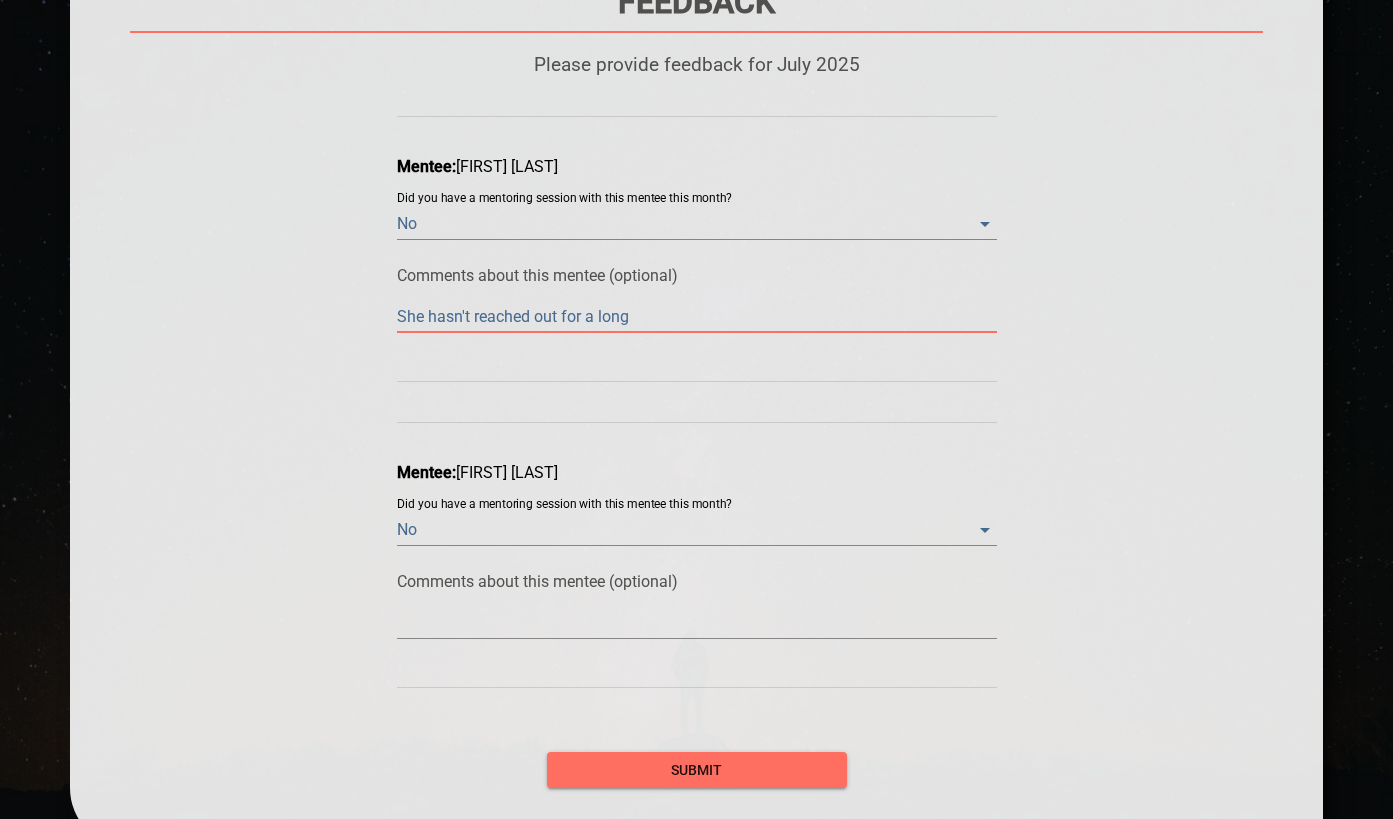 type on "She hasn't reached out for a long" 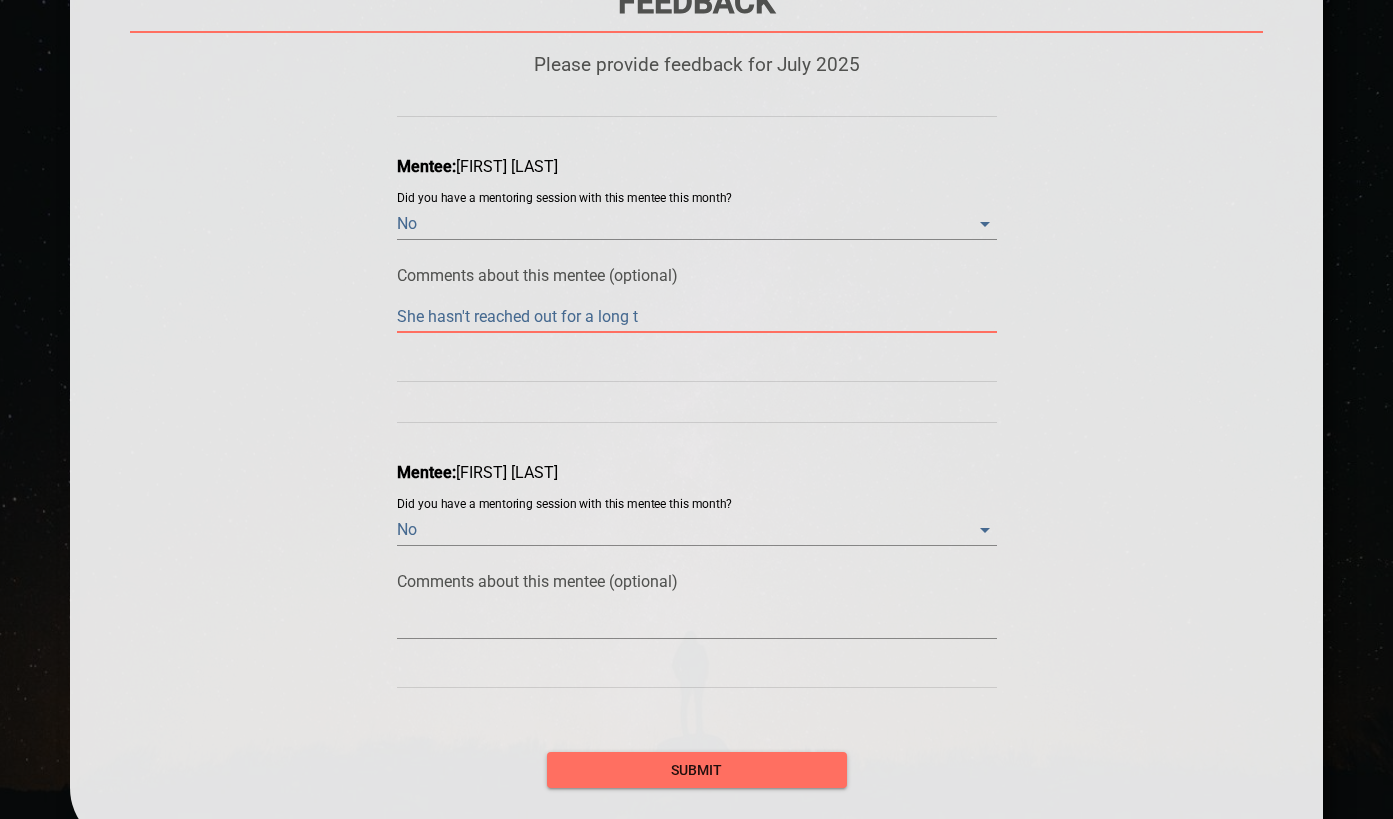 type on "She hasn't reached out for a long ti" 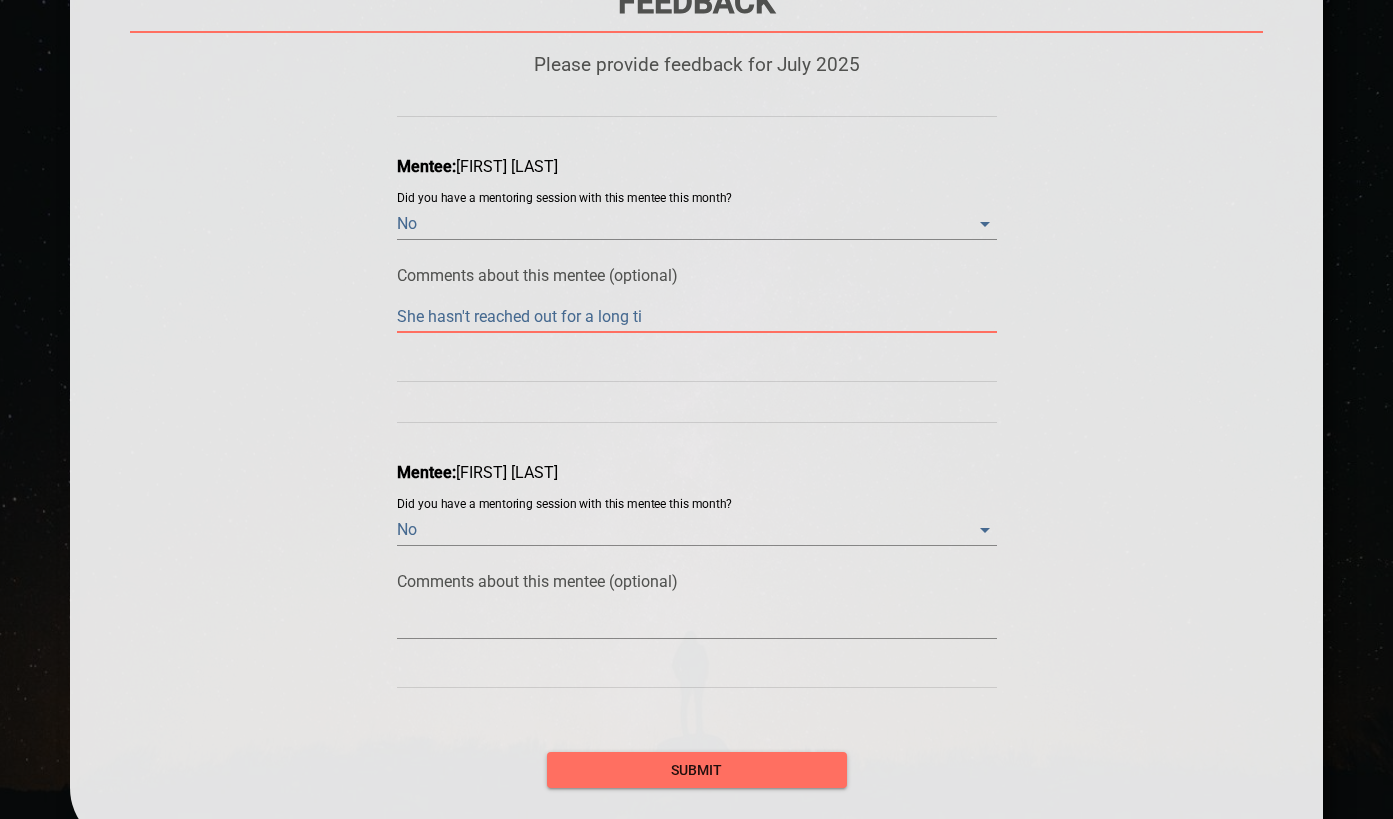 type on "She hasn't reached out for a long tim" 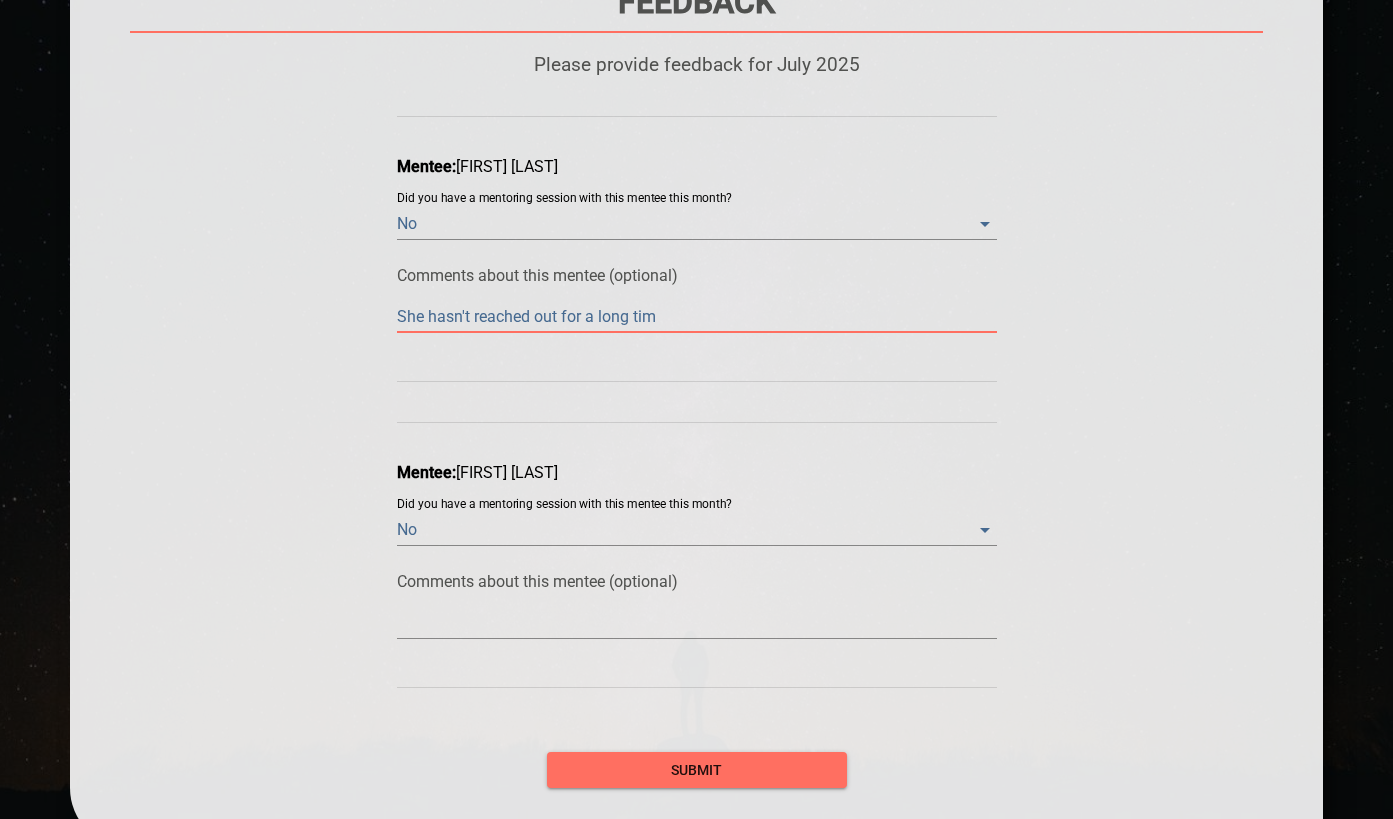 type on "She hasn't reached out for a long time" 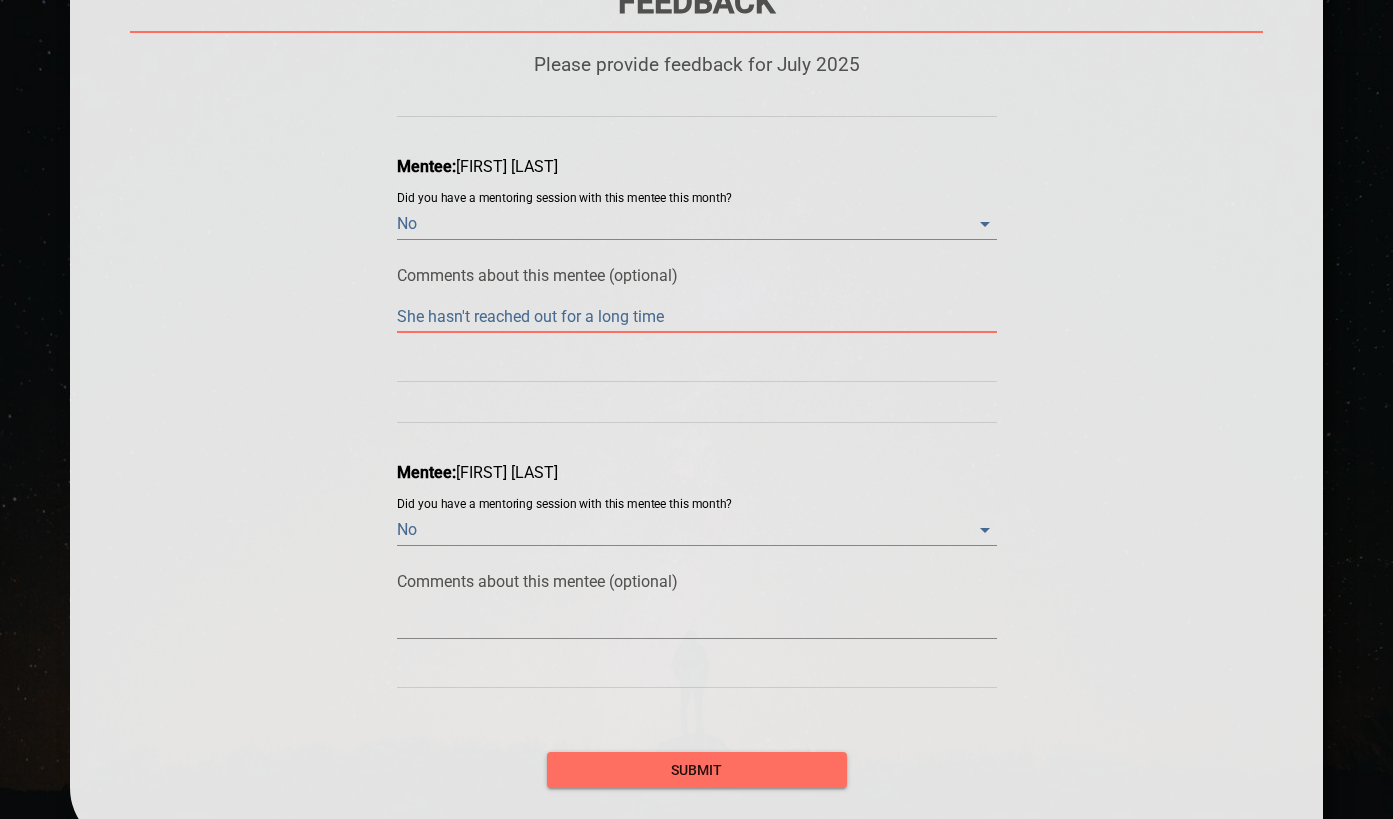 type on "She hasn't reached out for a long time." 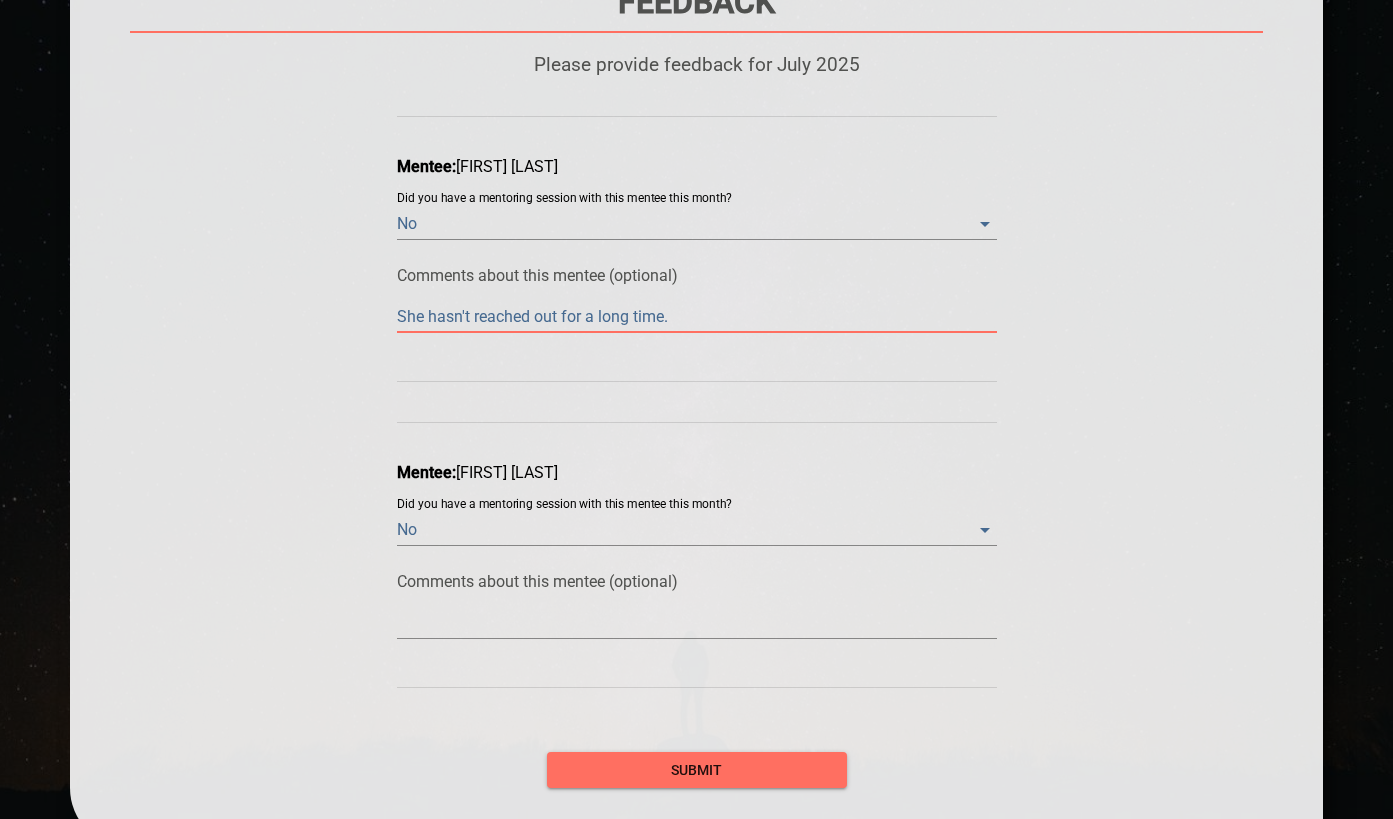 type on "She hasn't reached out for a long time." 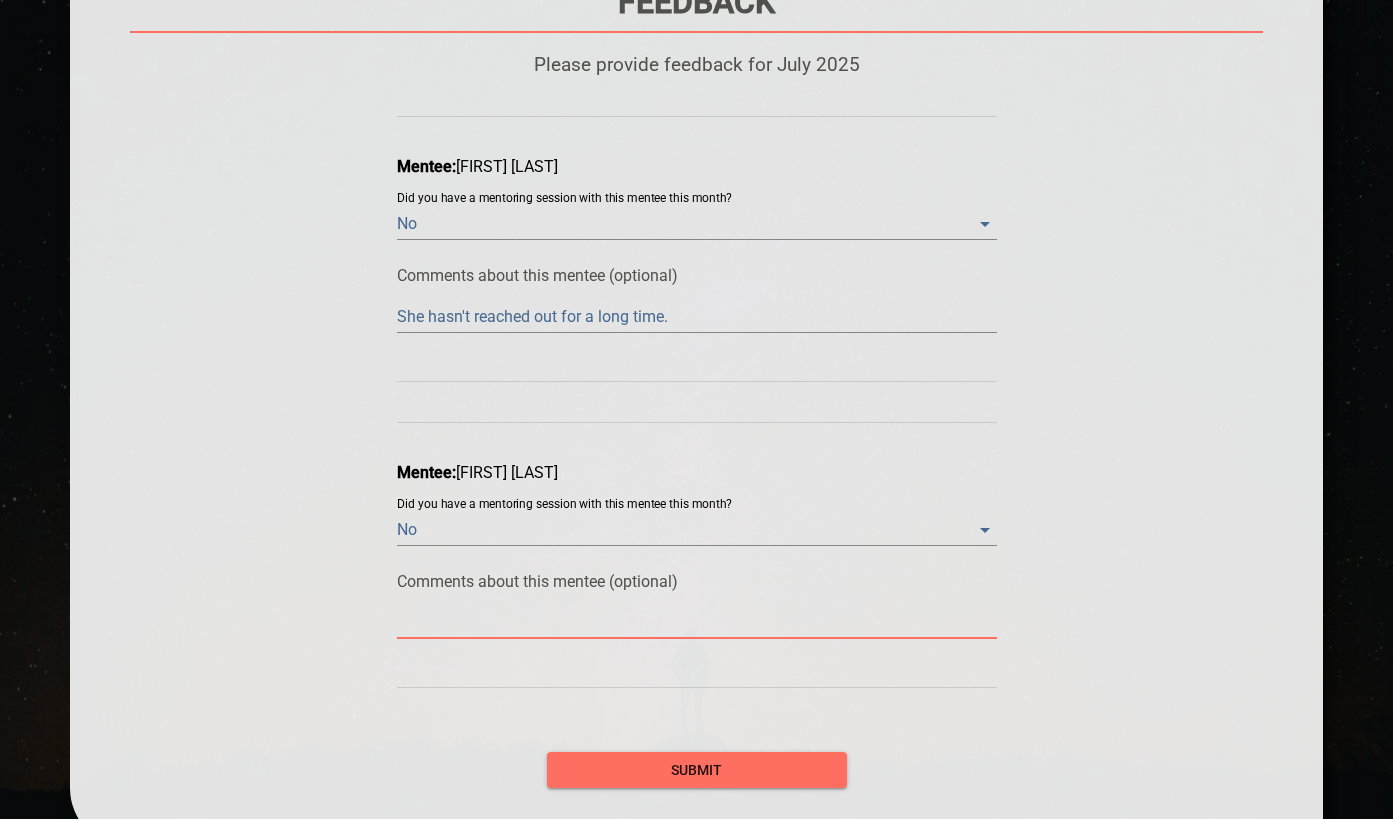 click at bounding box center (697, 622) 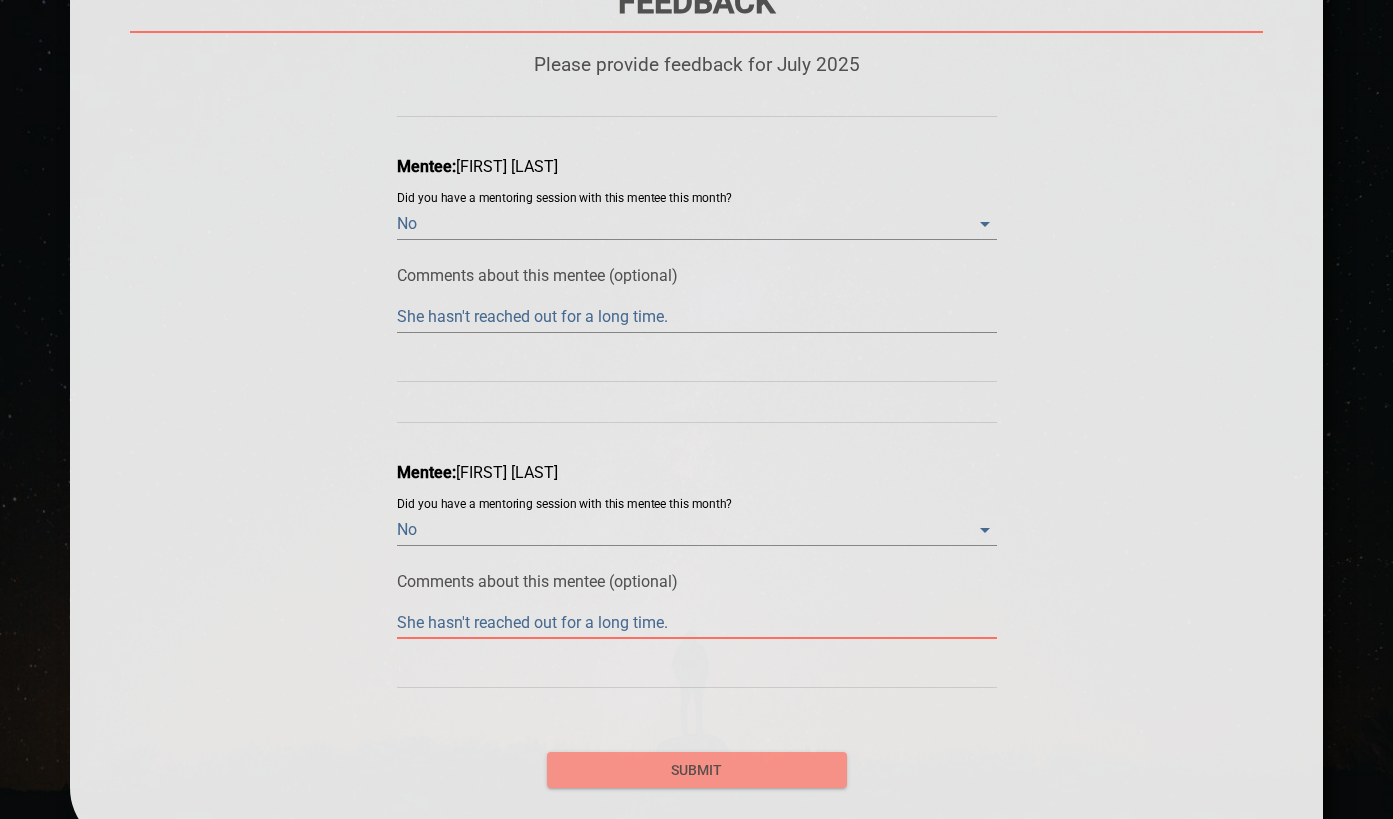 type on "She hasn't reached out for a long time." 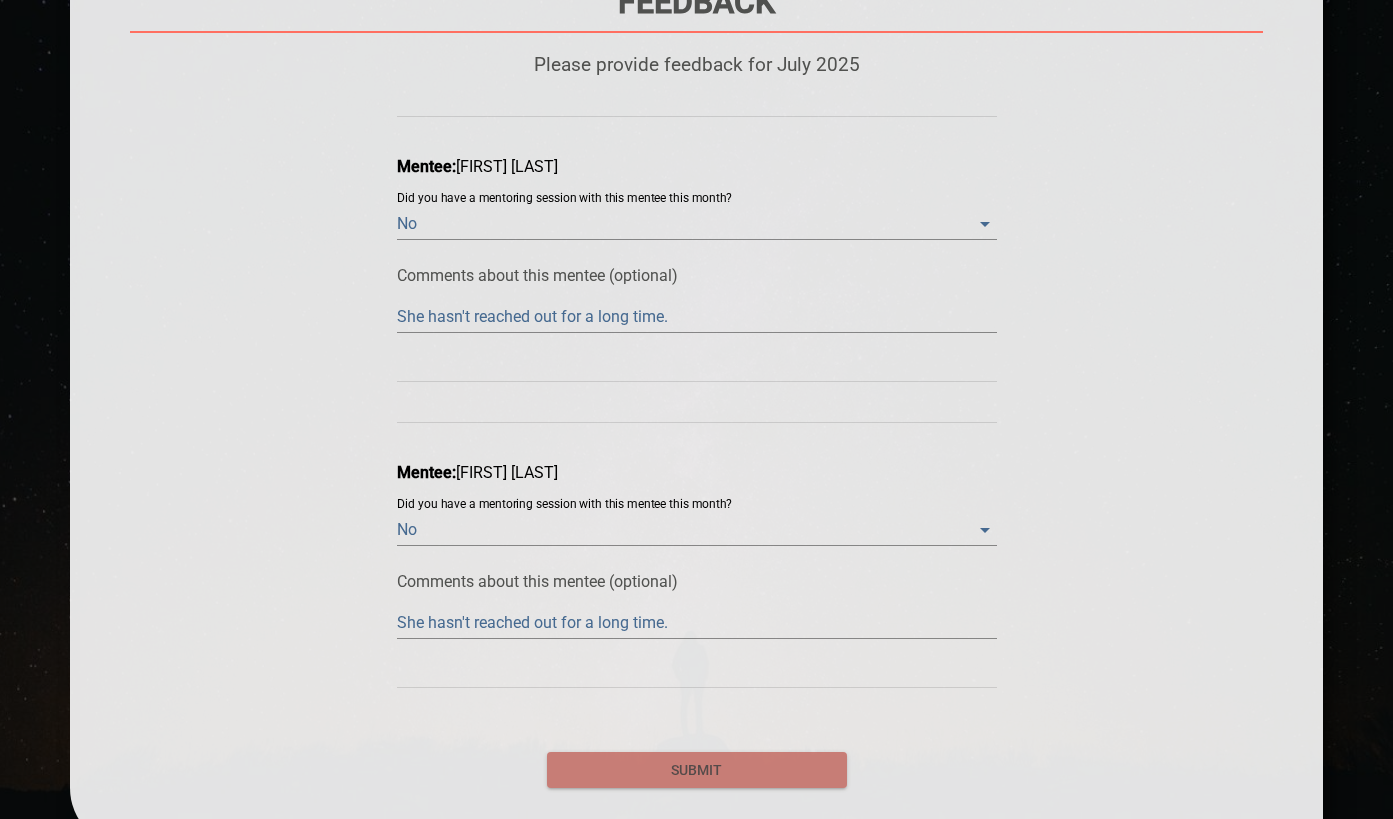 click on "submit" at bounding box center [697, 770] 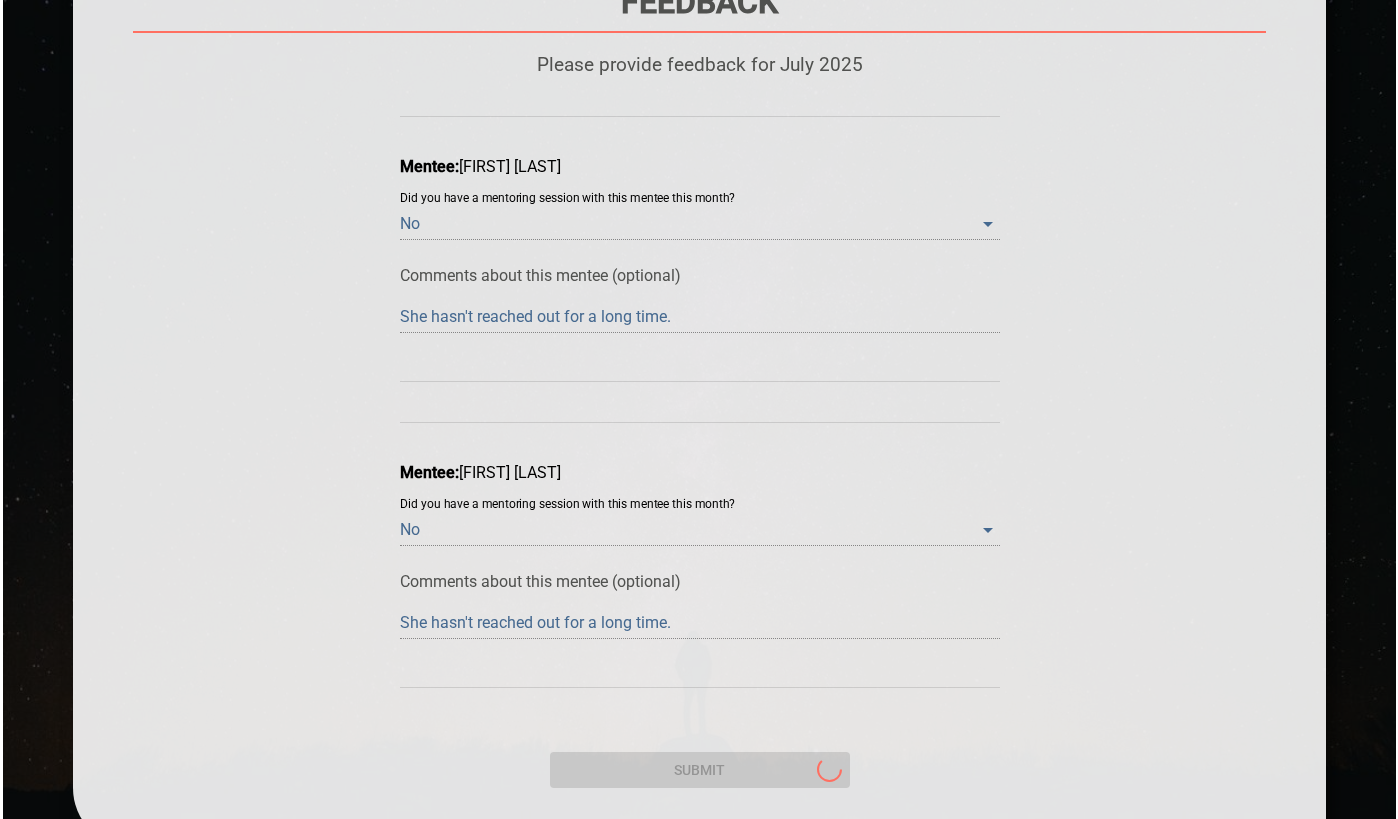 scroll, scrollTop: 0, scrollLeft: 0, axis: both 